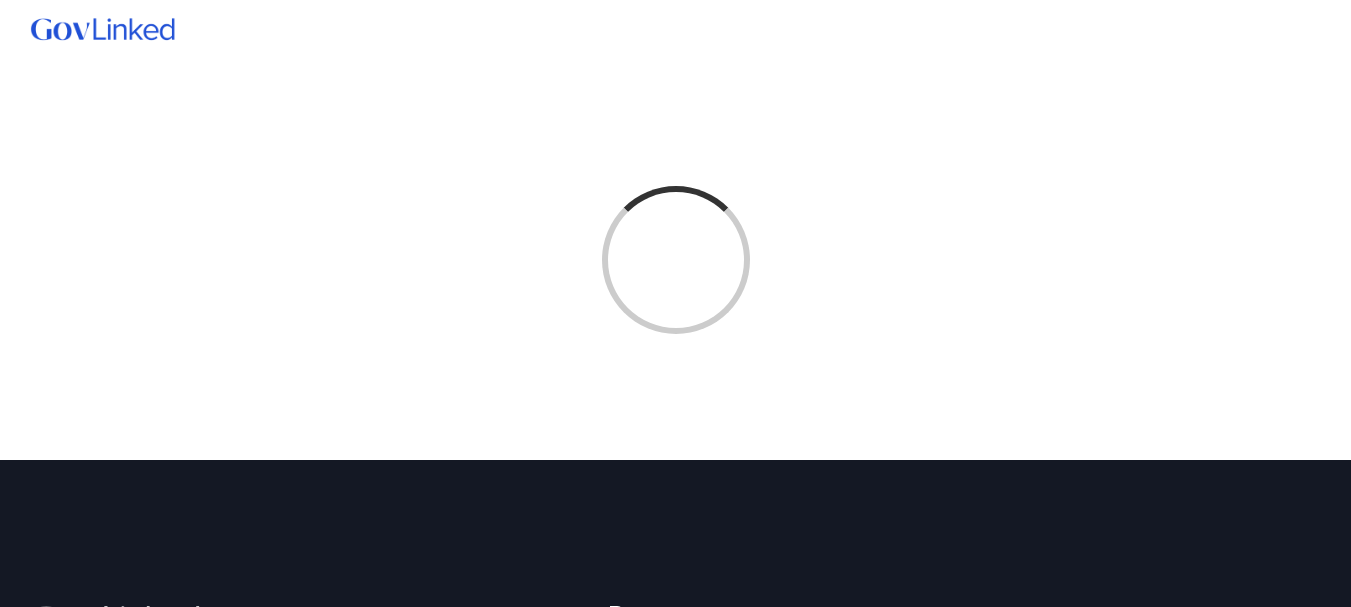 scroll, scrollTop: 0, scrollLeft: 0, axis: both 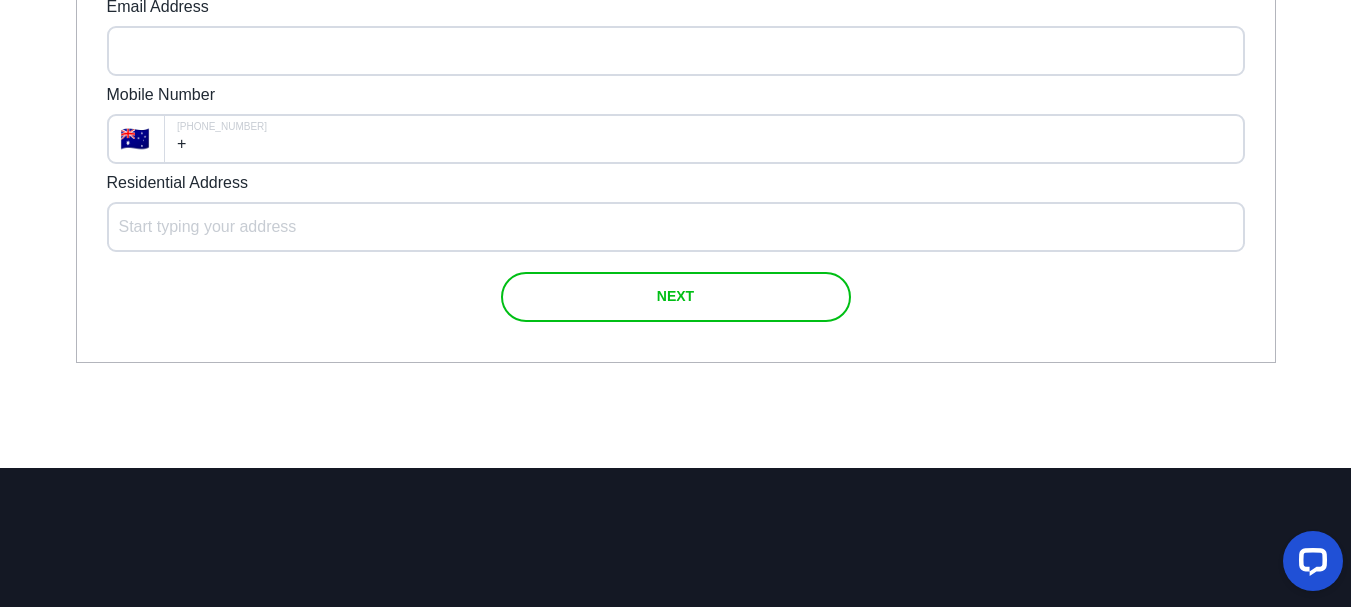 click on "NEXT" at bounding box center (675, 296) 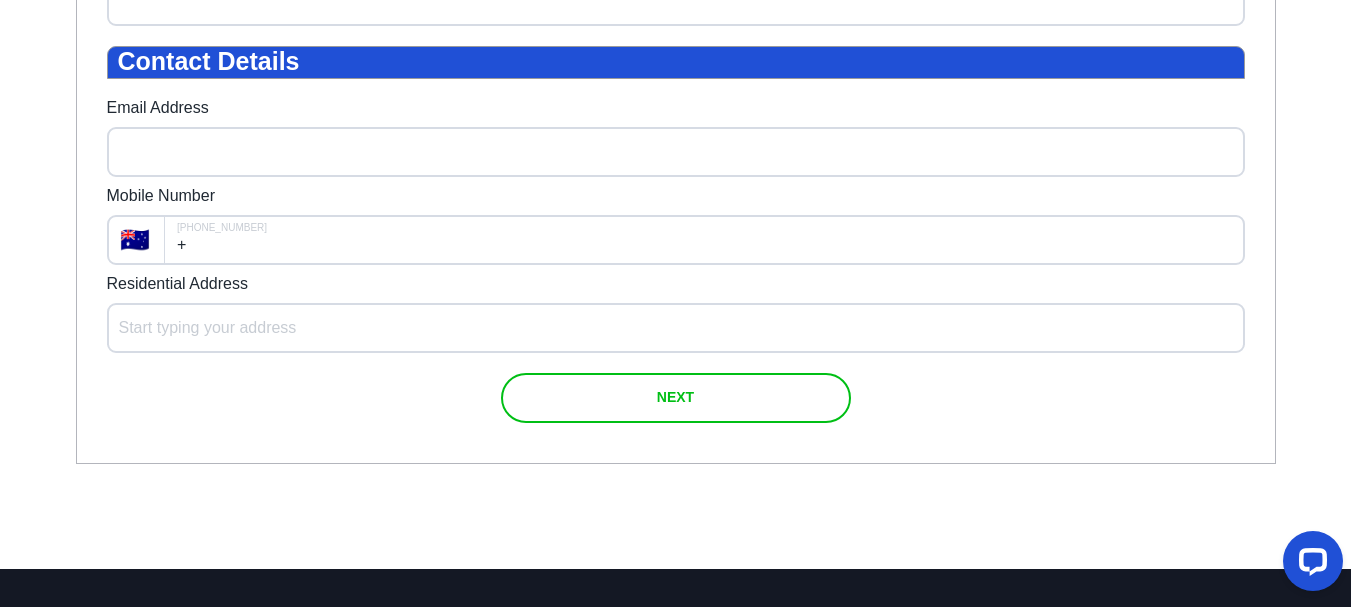 scroll, scrollTop: 696, scrollLeft: 0, axis: vertical 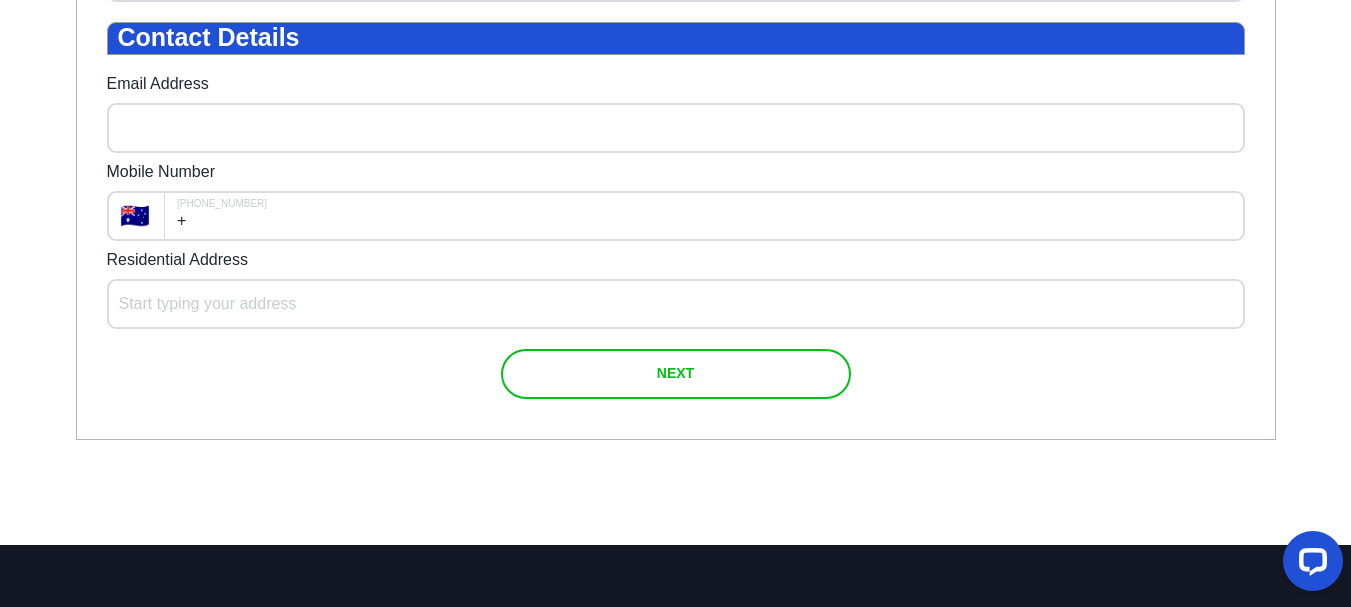 drag, startPoint x: 1356, startPoint y: 207, endPoint x: 1326, endPoint y: 913, distance: 706.6371 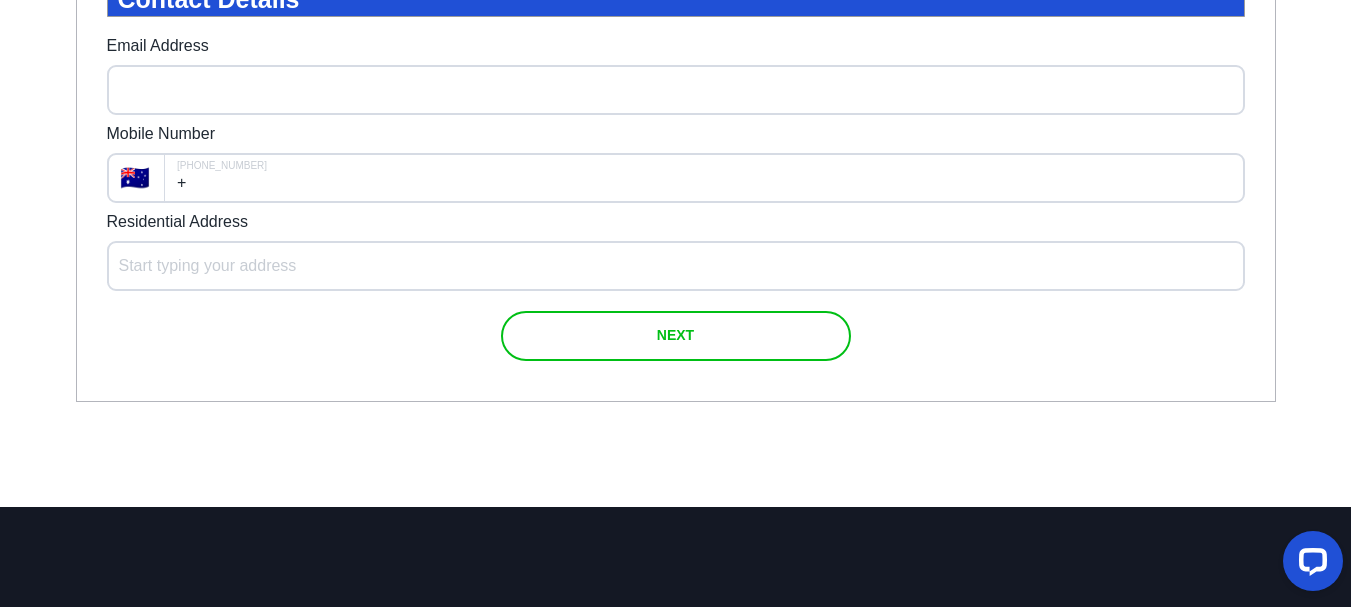 scroll, scrollTop: 833, scrollLeft: 0, axis: vertical 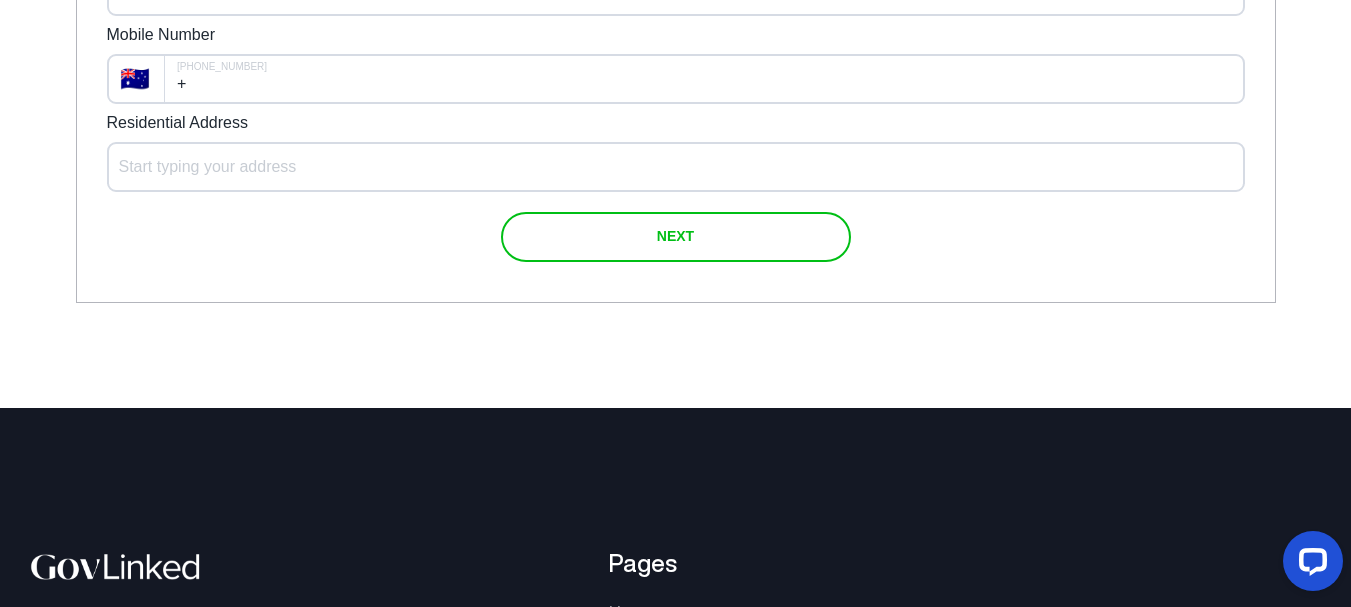 drag, startPoint x: 1360, startPoint y: 230, endPoint x: 1212, endPoint y: 1103, distance: 885.45636 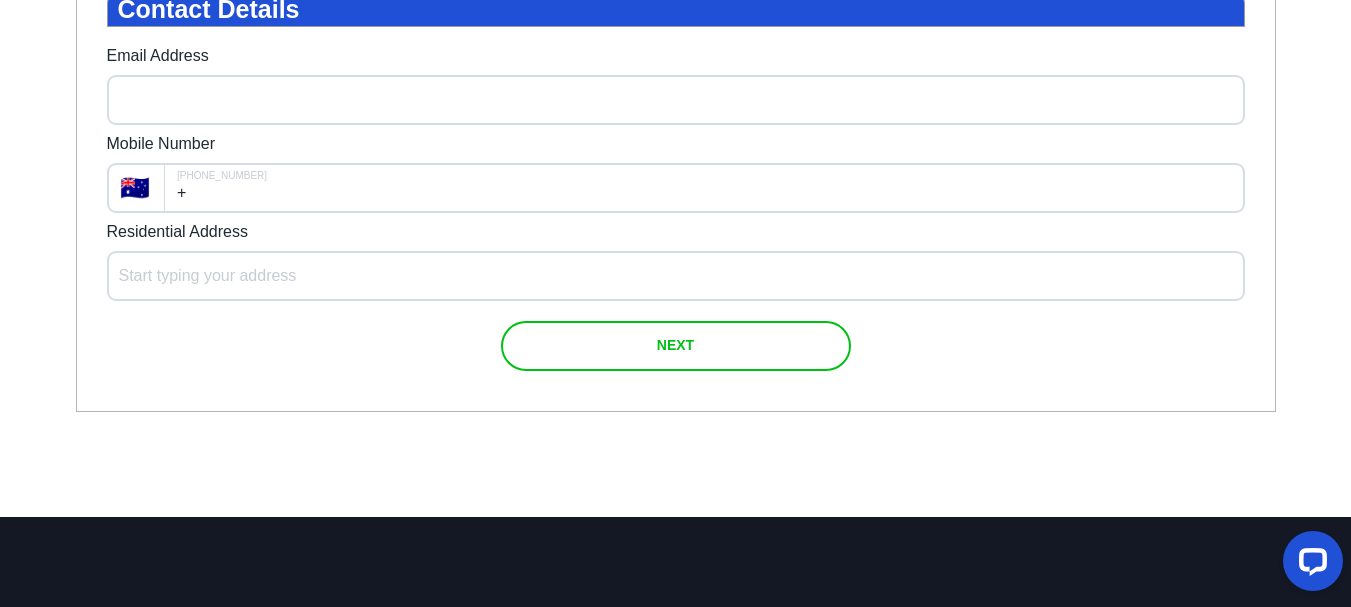 scroll, scrollTop: 782, scrollLeft: 0, axis: vertical 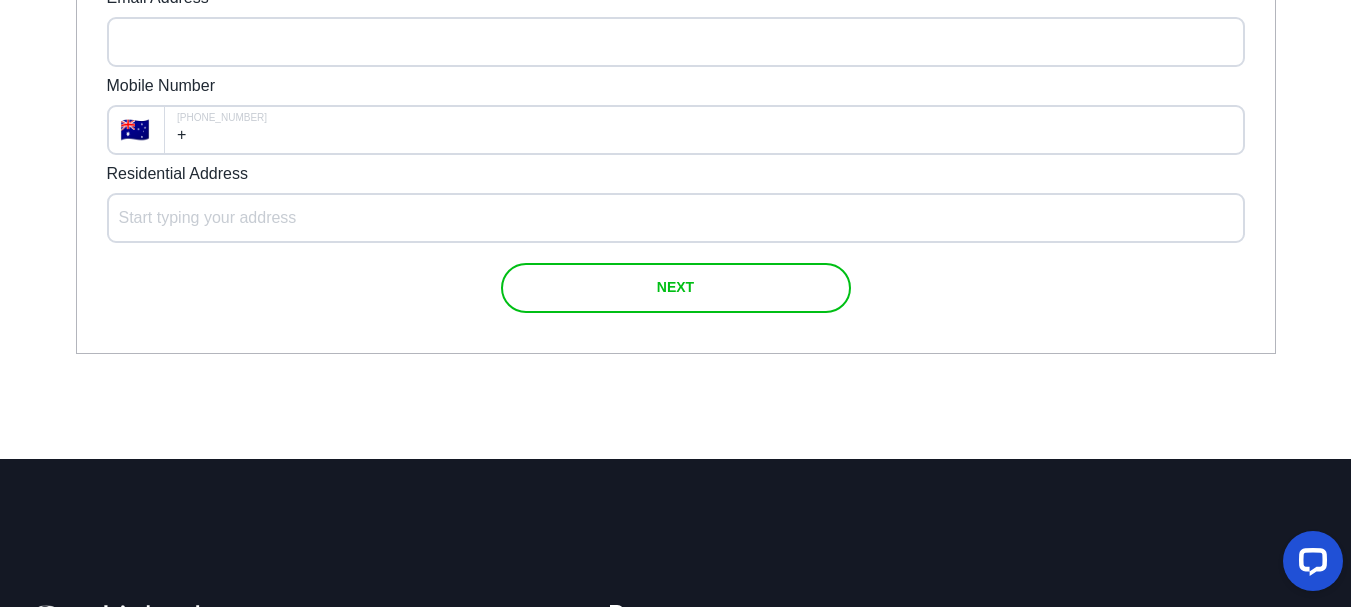 click at bounding box center [676, 288] 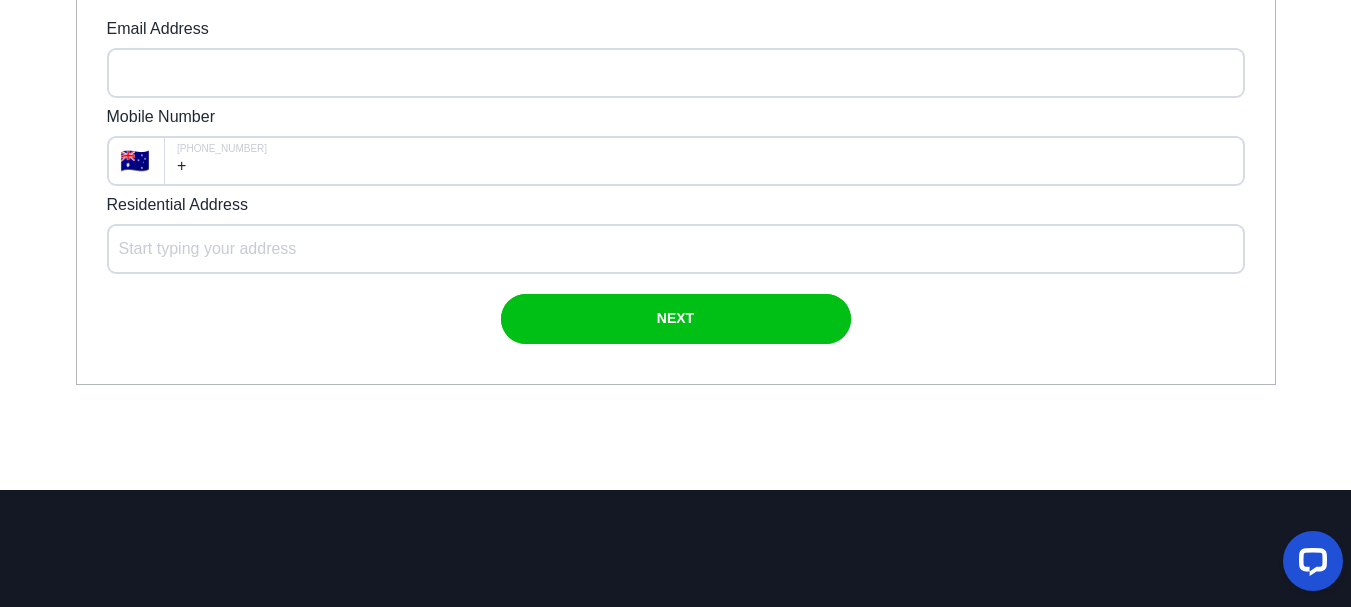 scroll, scrollTop: 778, scrollLeft: 0, axis: vertical 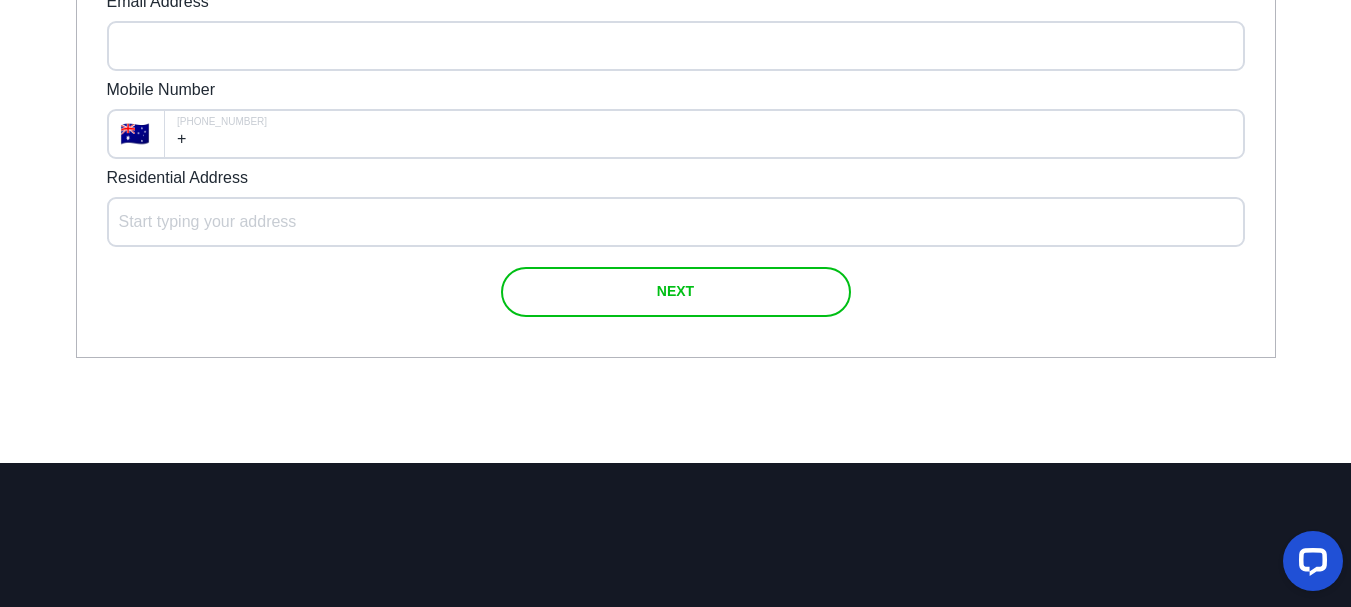 click on "NEXT" at bounding box center [675, 291] 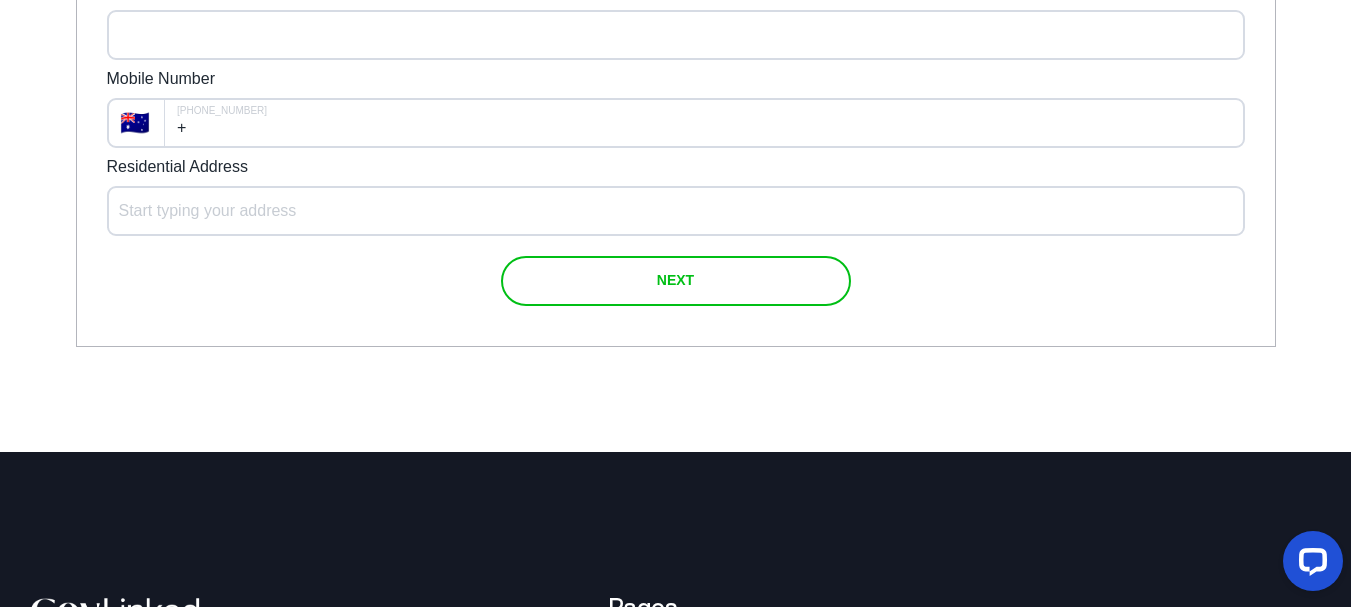 scroll, scrollTop: 823, scrollLeft: 0, axis: vertical 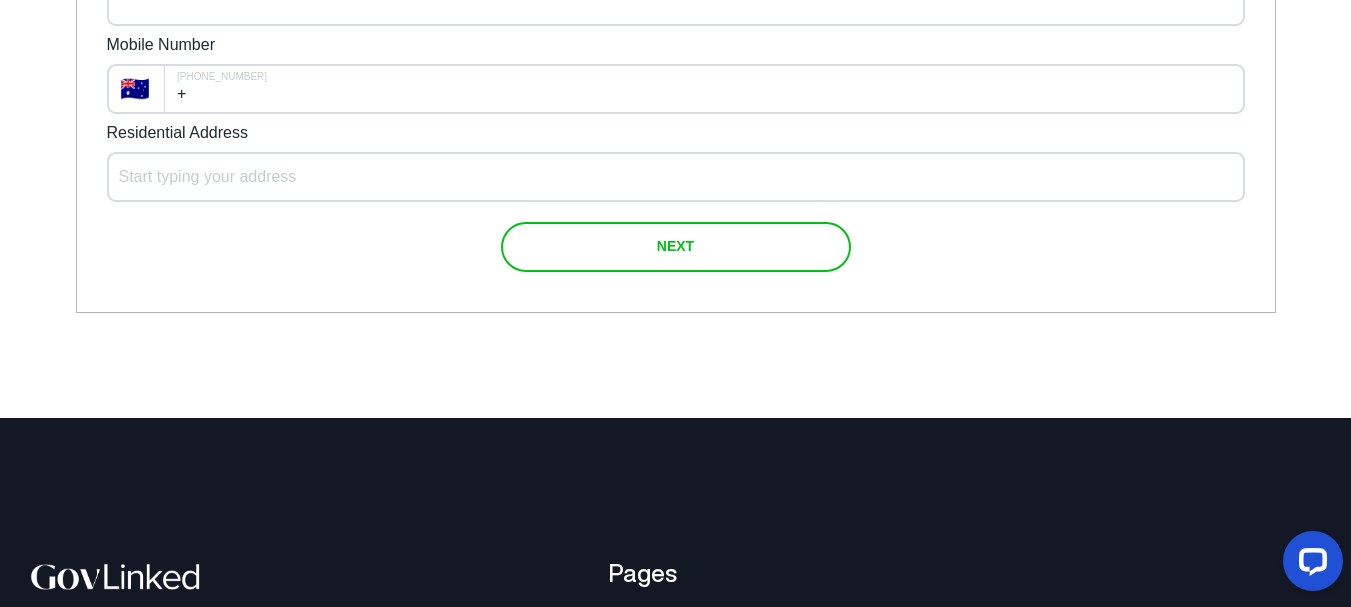 click at bounding box center (676, 247) 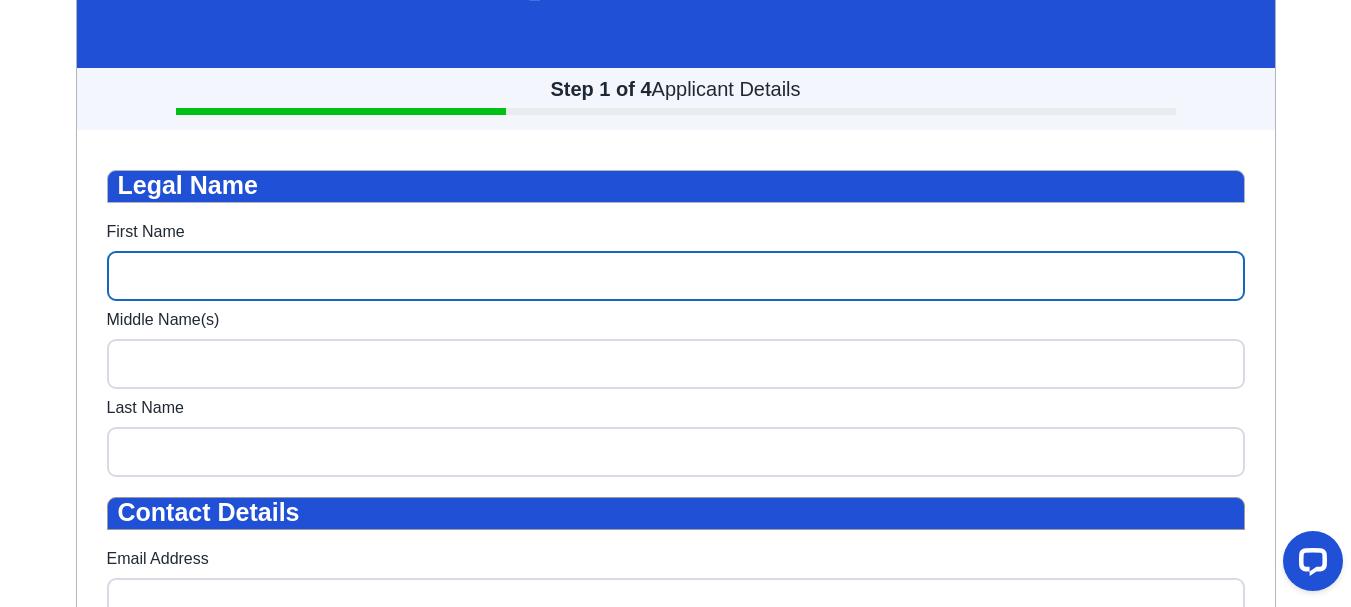scroll, scrollTop: 191, scrollLeft: 0, axis: vertical 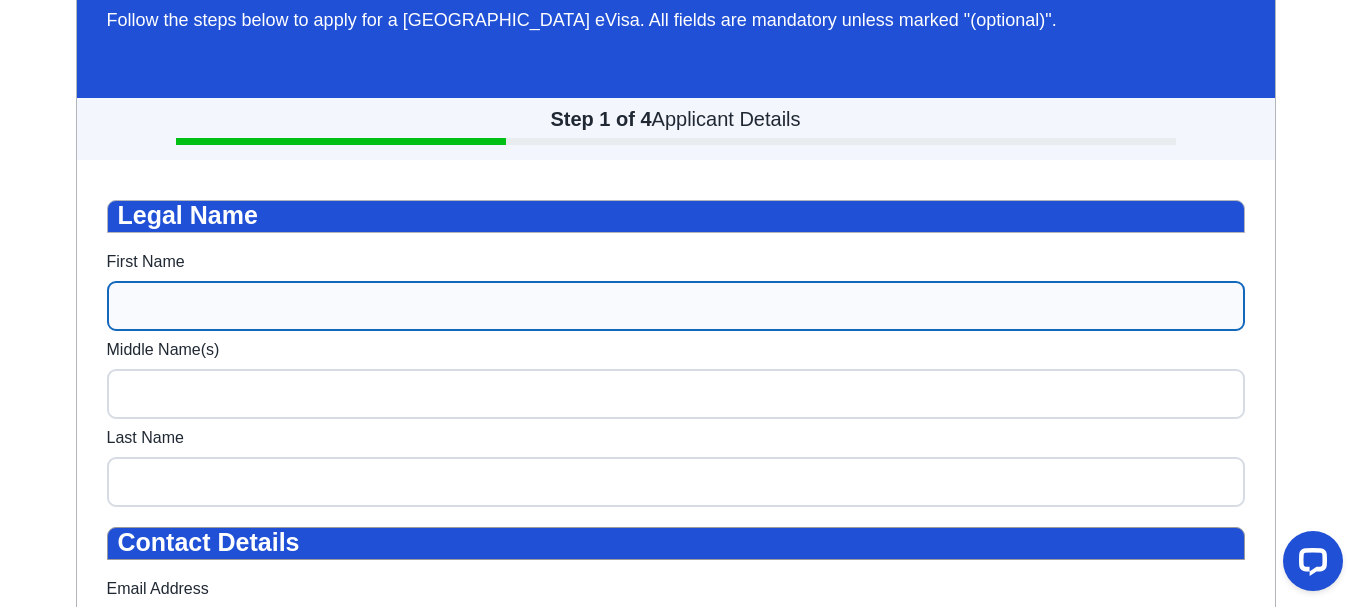 drag, startPoint x: 335, startPoint y: 315, endPoint x: 307, endPoint y: 314, distance: 28.01785 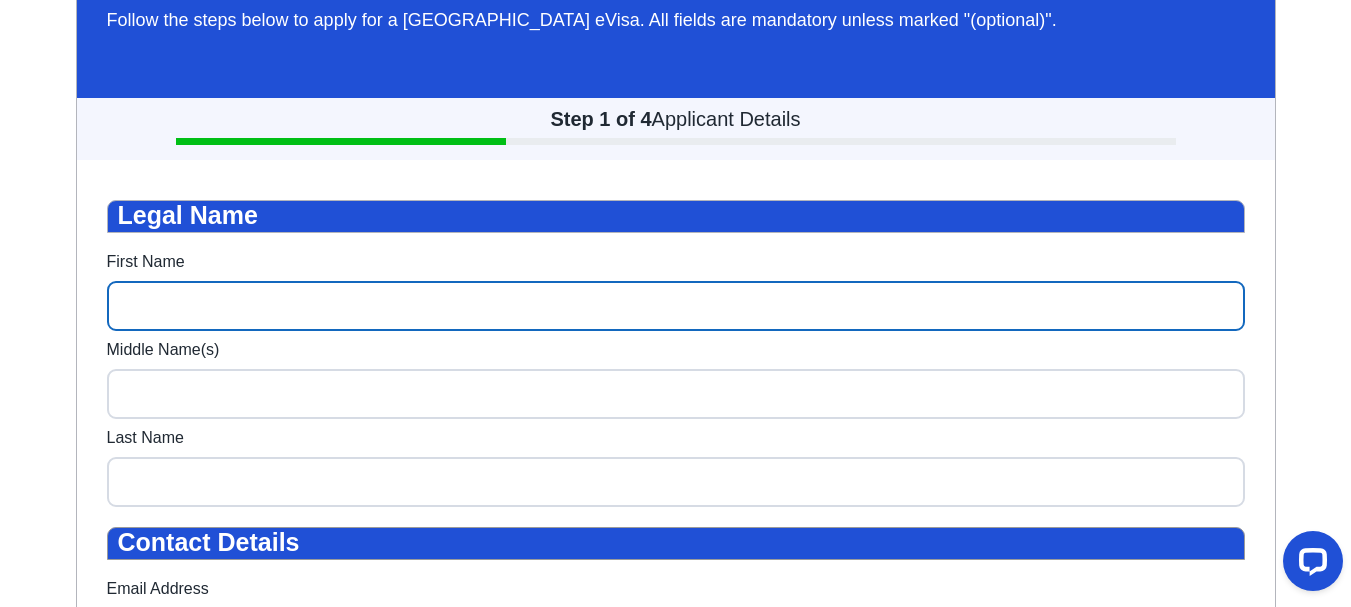 type on "[PERSON_NAME]" 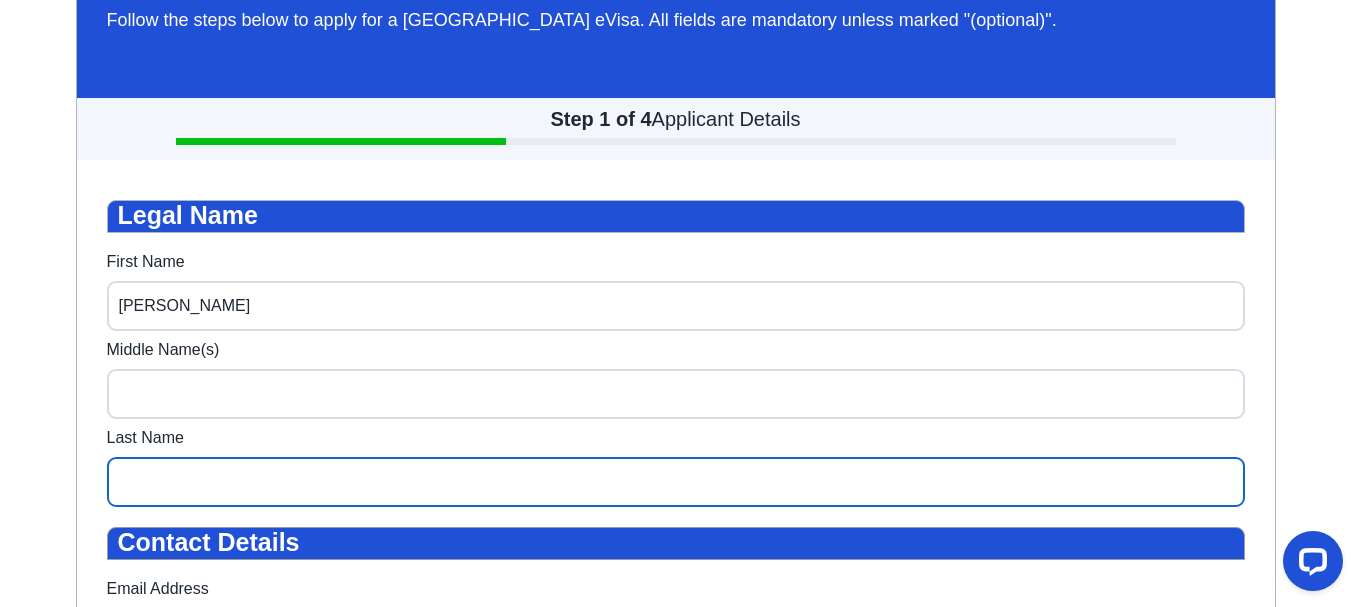 type on "Marino" 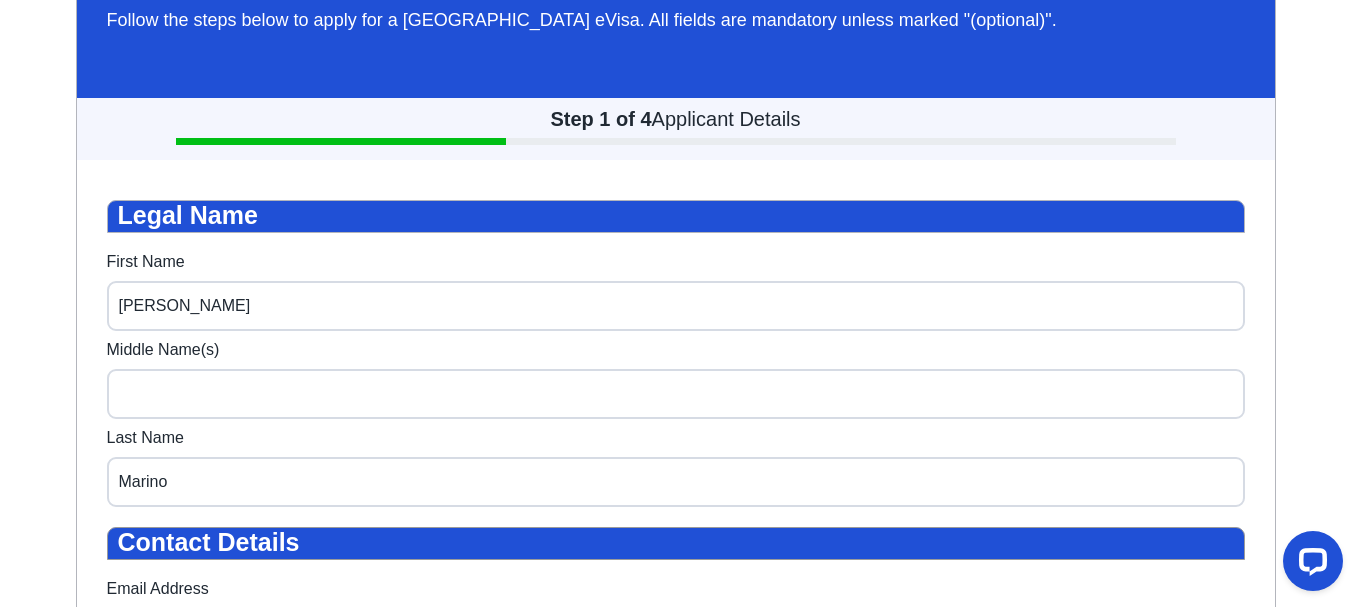 type on "[EMAIL_ADDRESS][DOMAIN_NAME]" 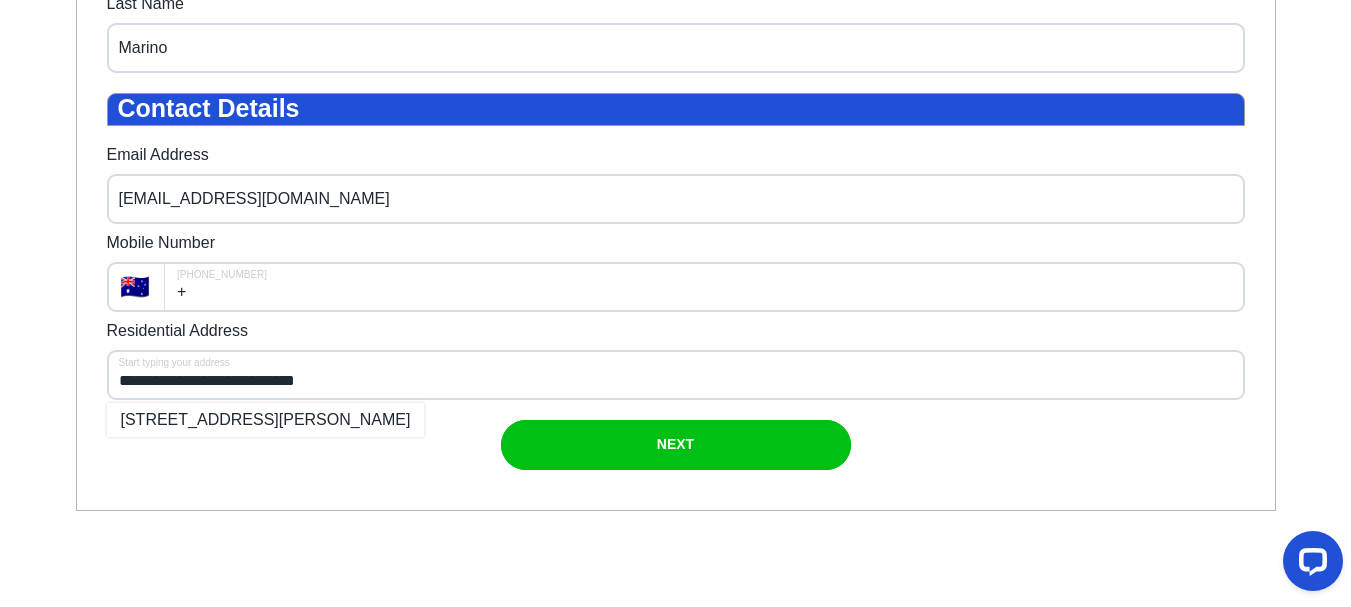 scroll, scrollTop: 690, scrollLeft: 0, axis: vertical 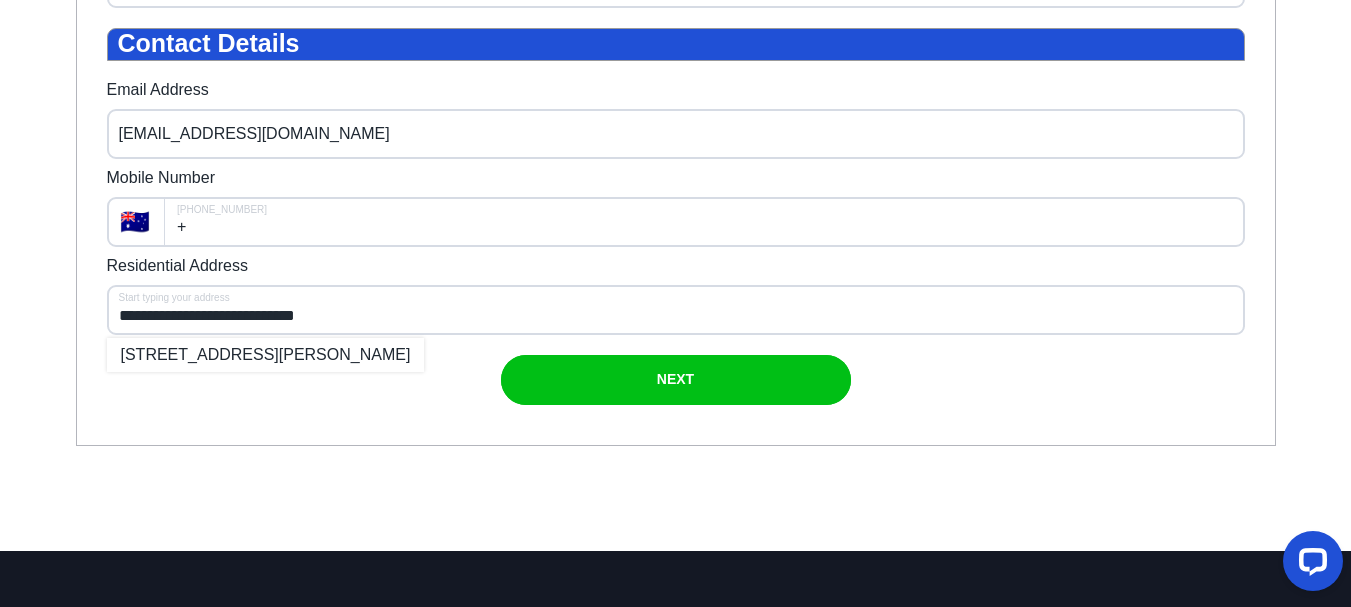 drag, startPoint x: 1358, startPoint y: 146, endPoint x: 1302, endPoint y: 937, distance: 792.9798 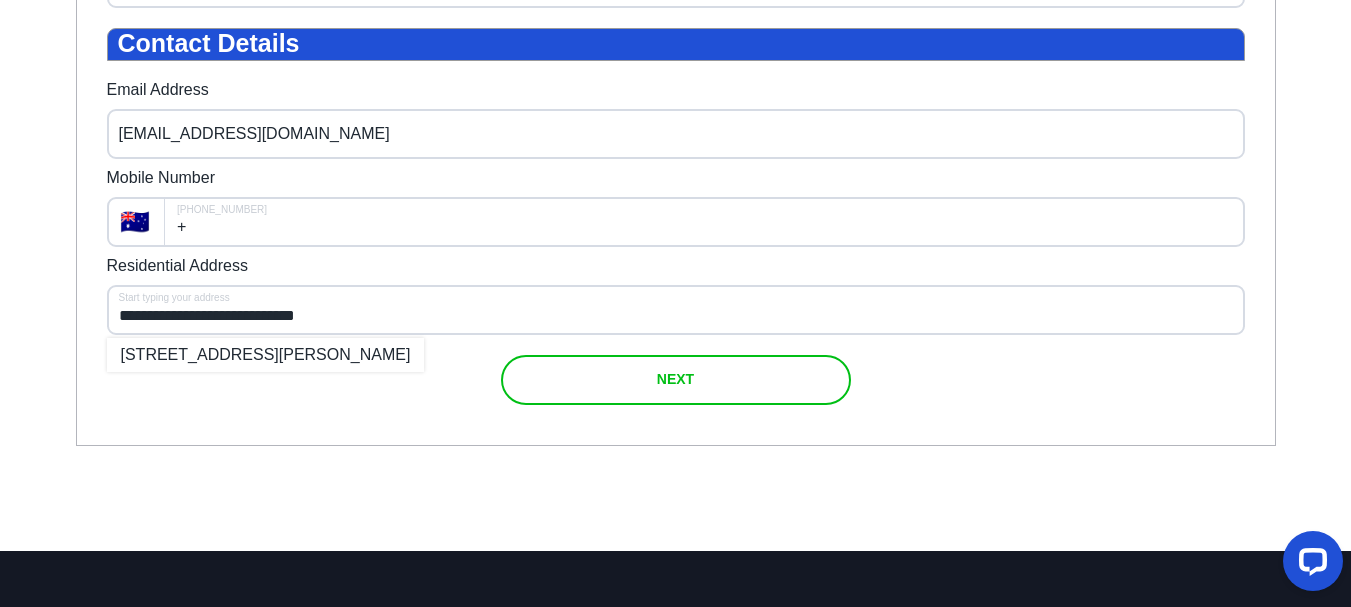 click at bounding box center (676, 380) 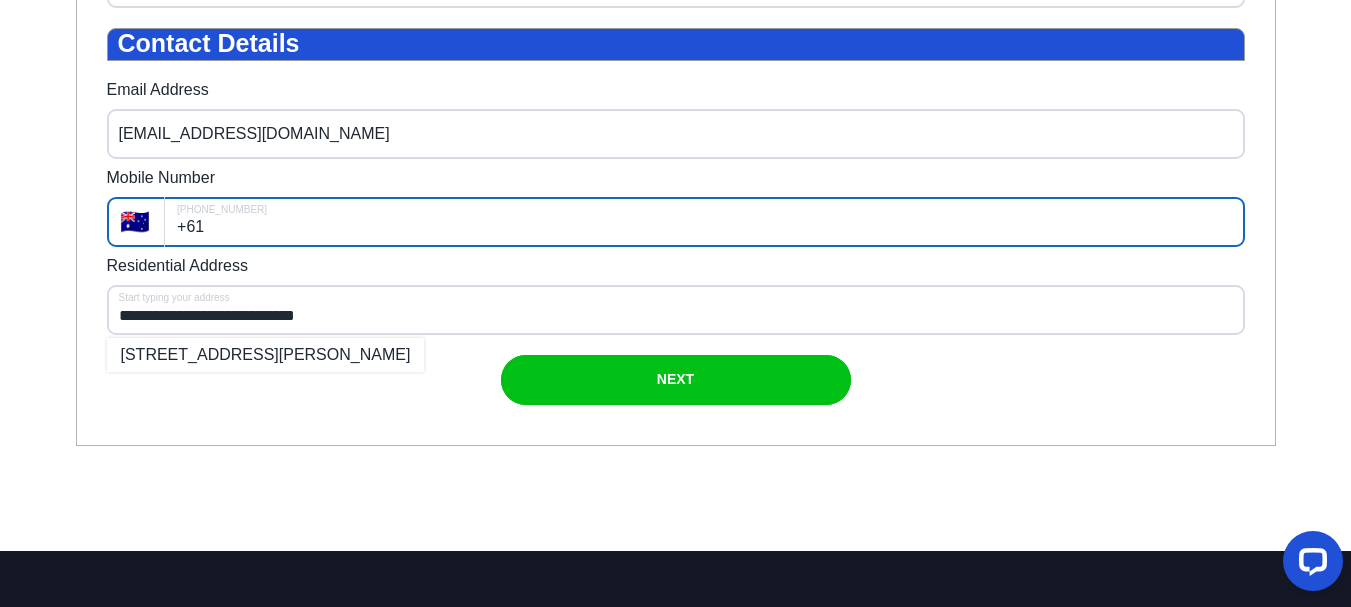 type 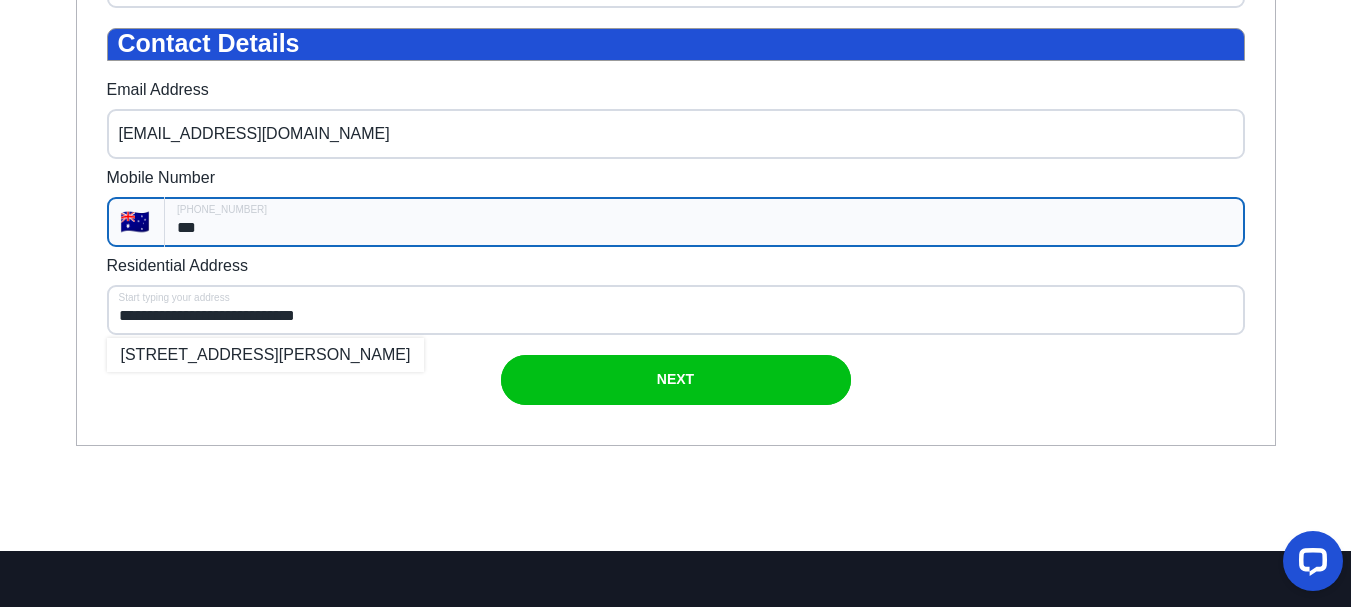 click on "***" at bounding box center (704, 222) 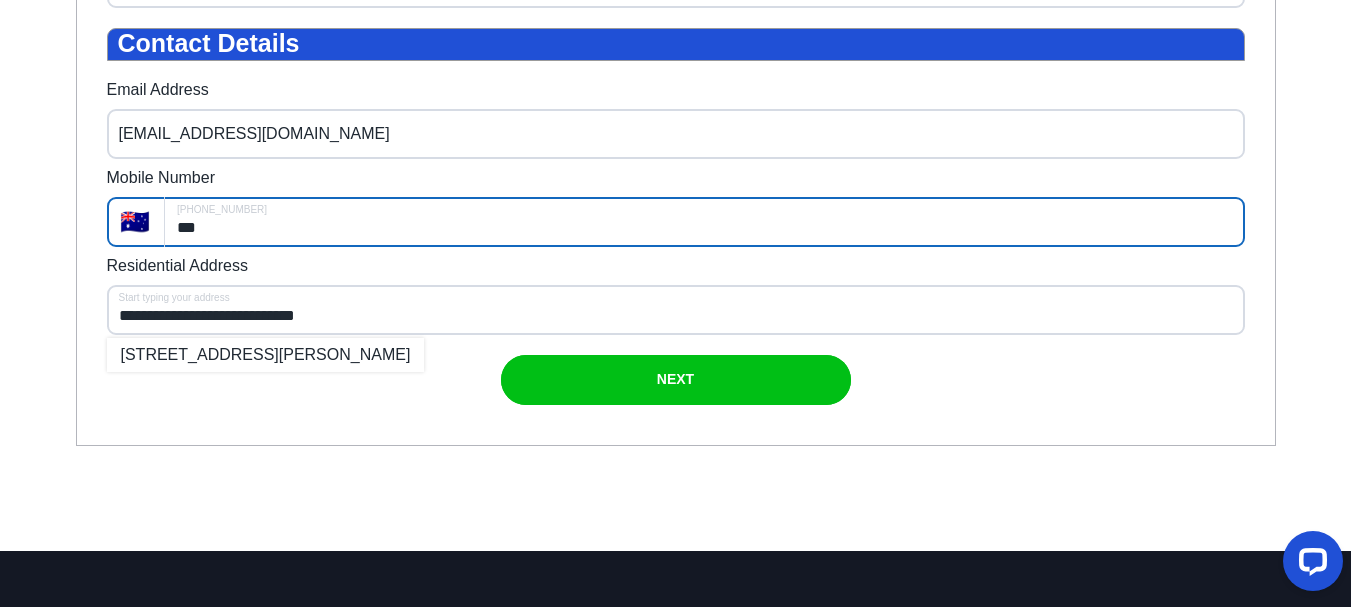 type on "**********" 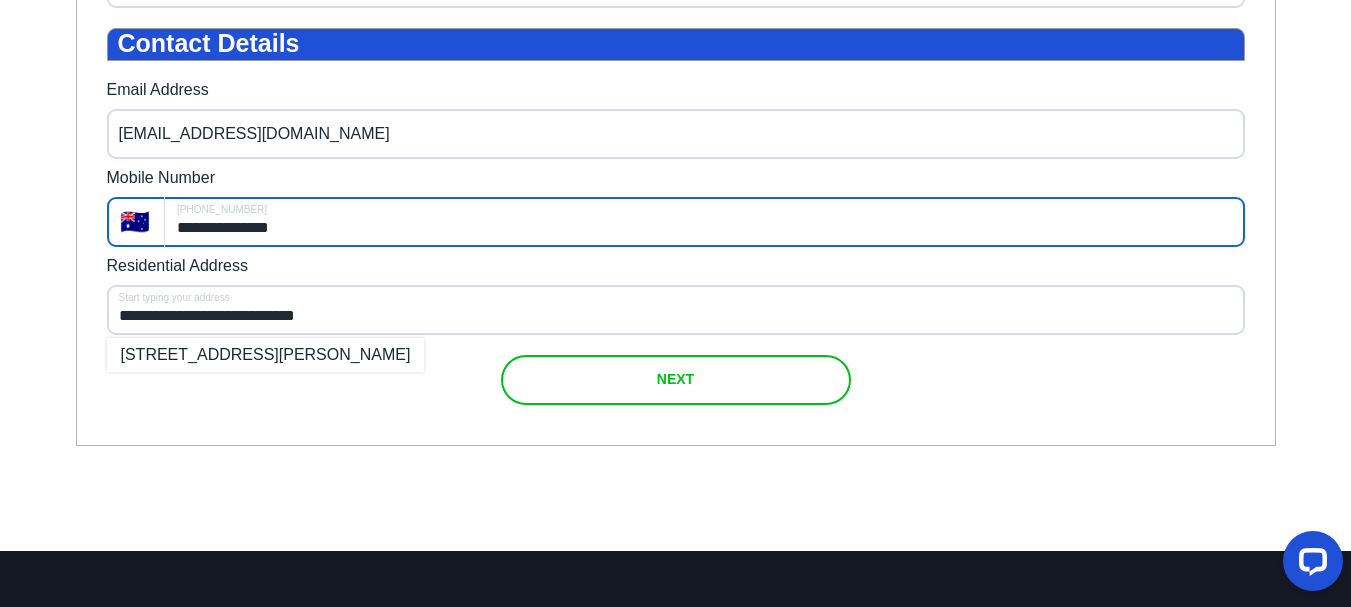 click at bounding box center (676, 380) 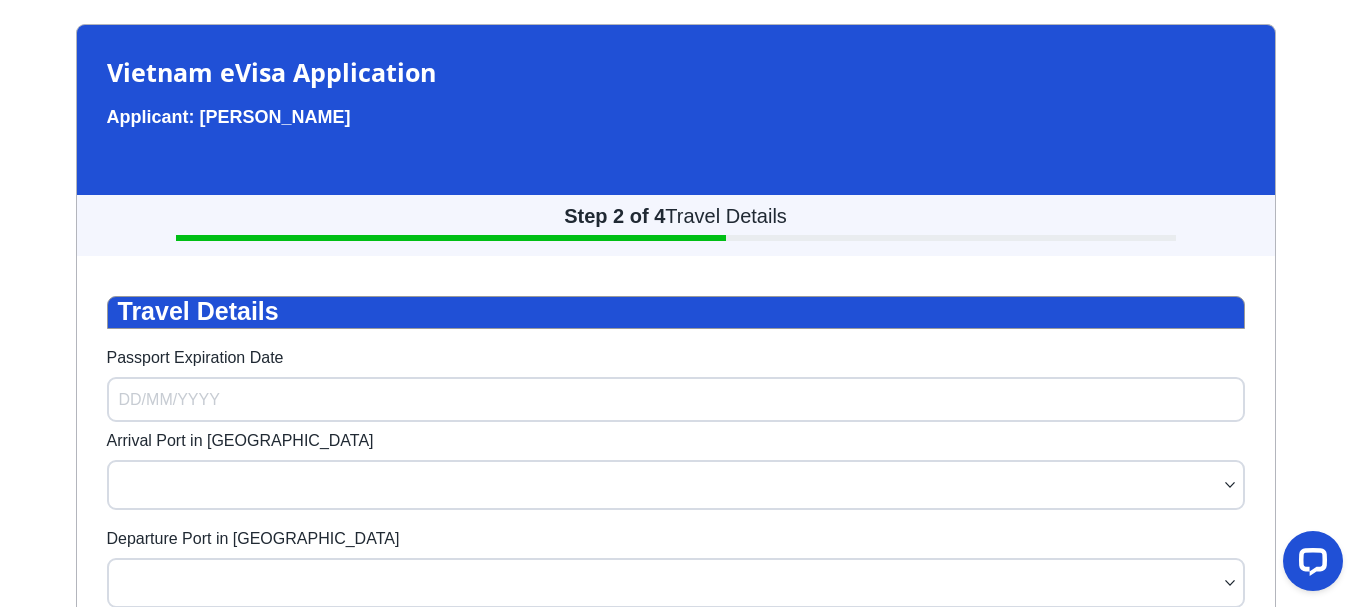 scroll, scrollTop: 60, scrollLeft: 0, axis: vertical 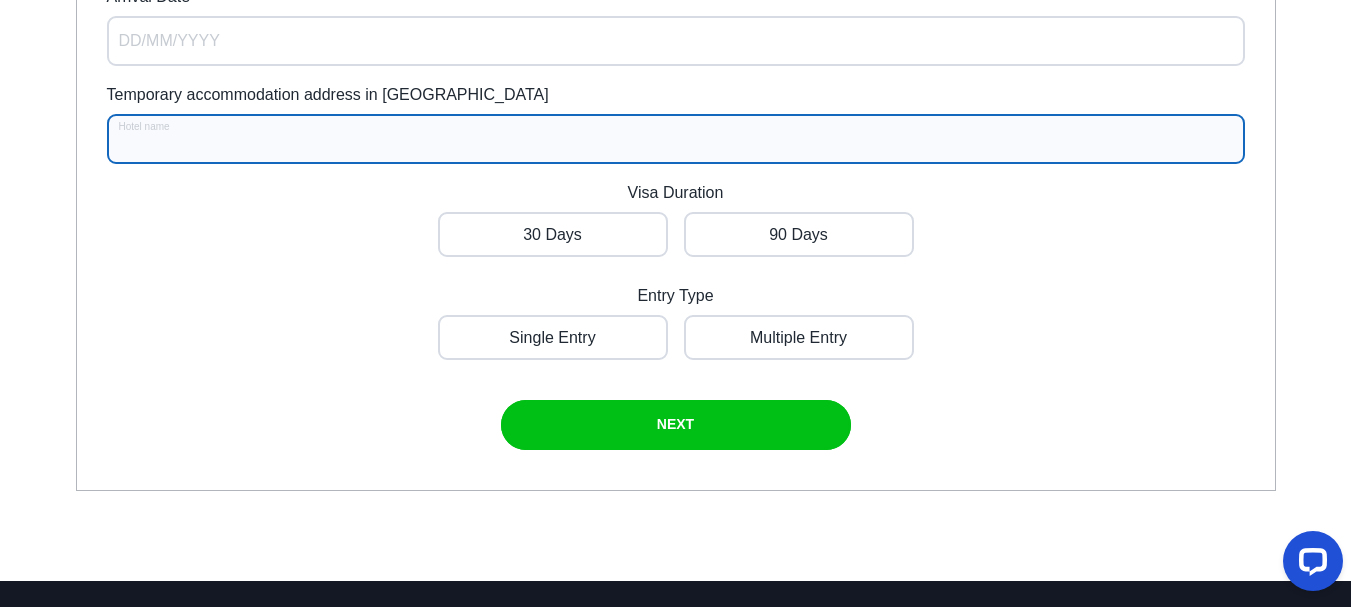 click on "Temporary accommodation address in [GEOGRAPHIC_DATA]" at bounding box center [676, 139] 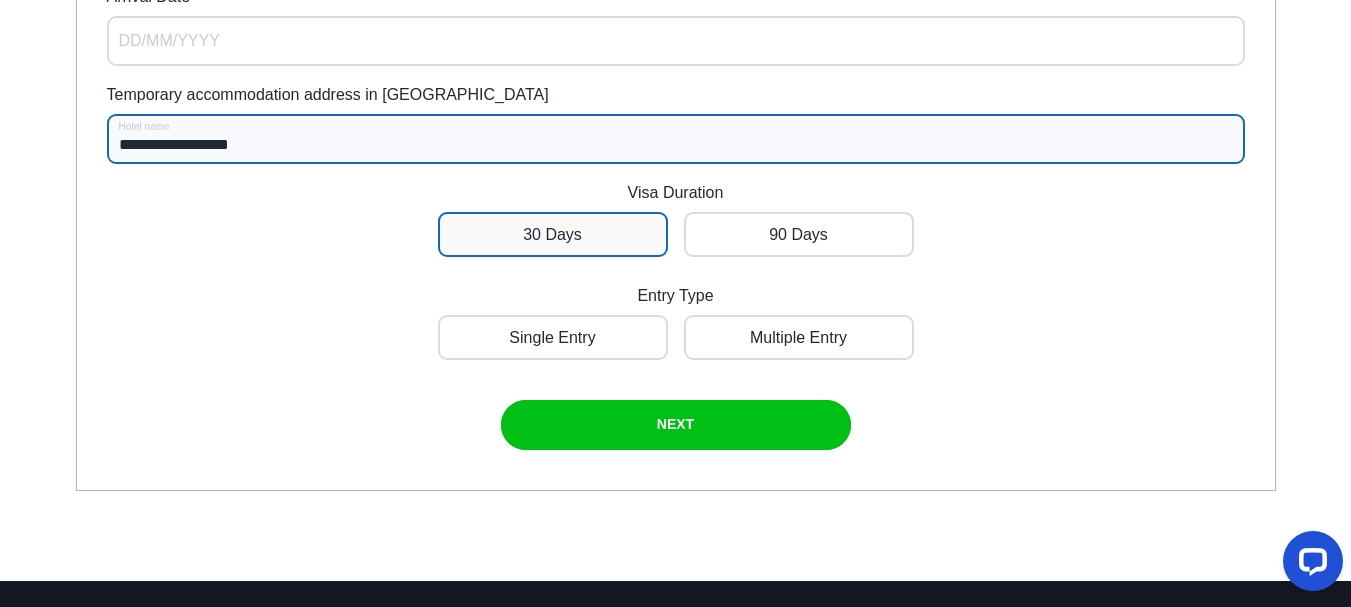 type on "**********" 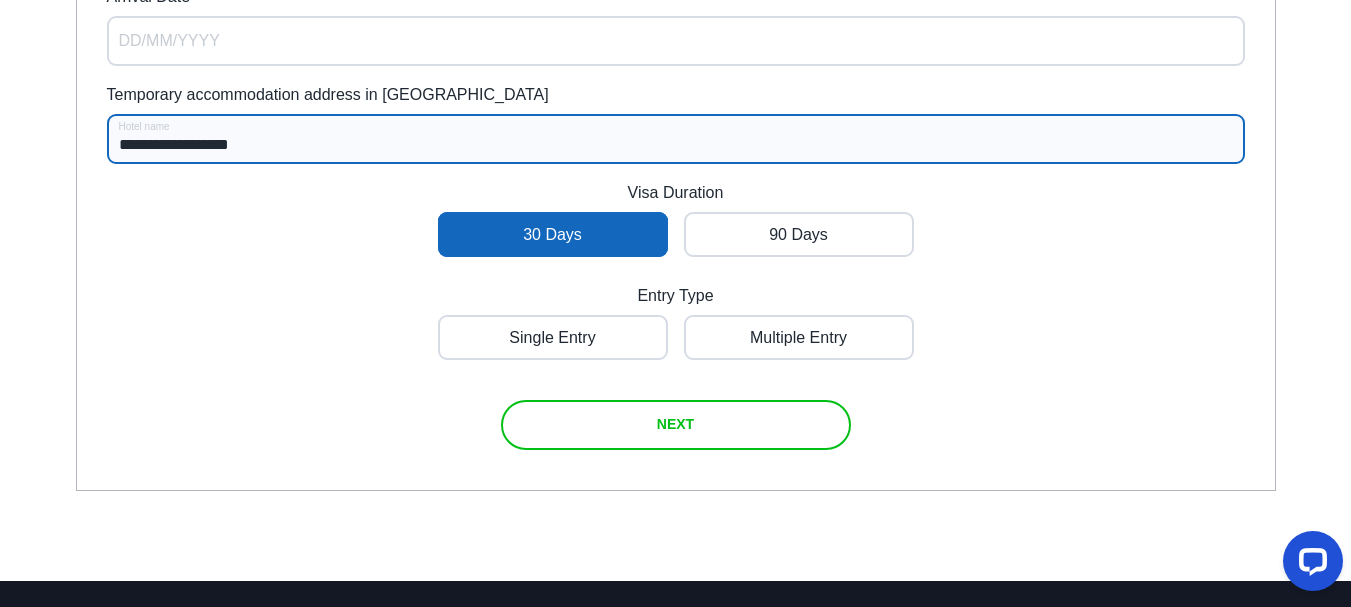 click at bounding box center [676, 425] 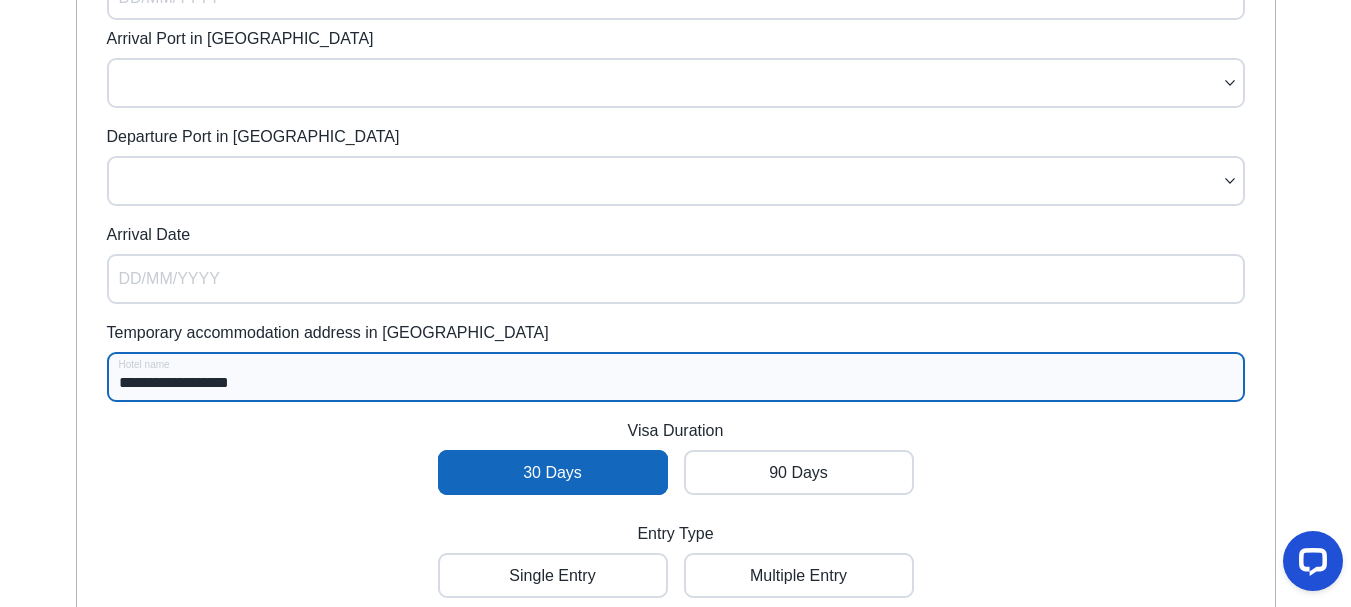 select on "6" 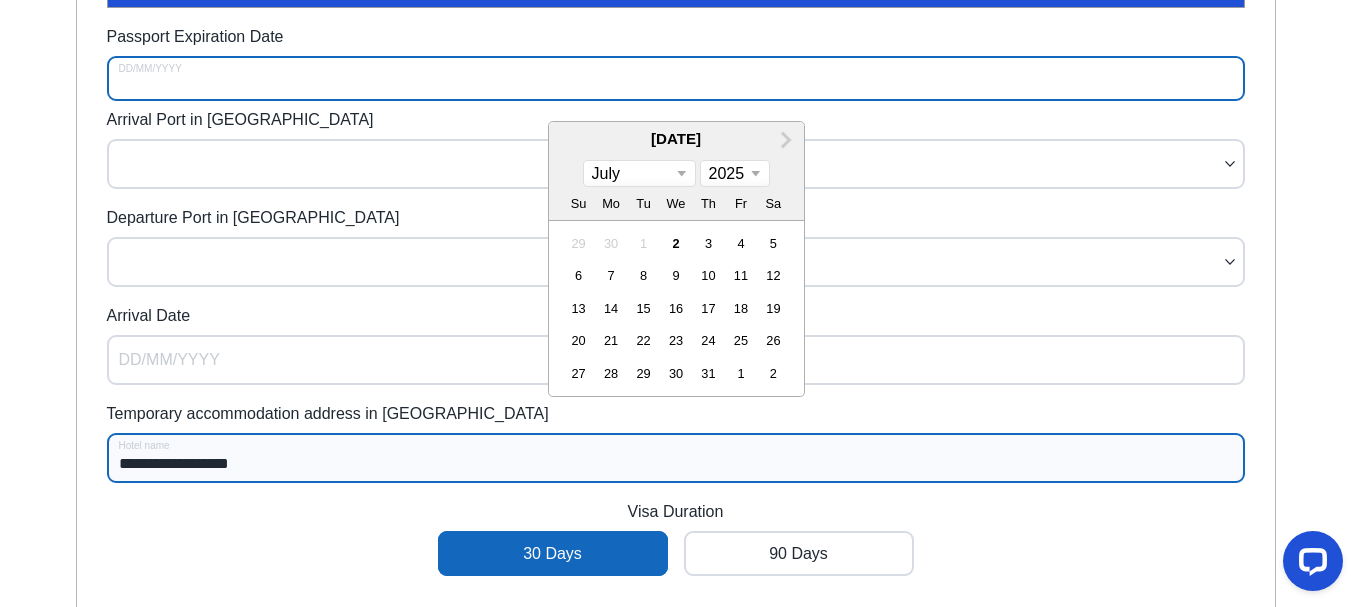 scroll, scrollTop: 375, scrollLeft: 0, axis: vertical 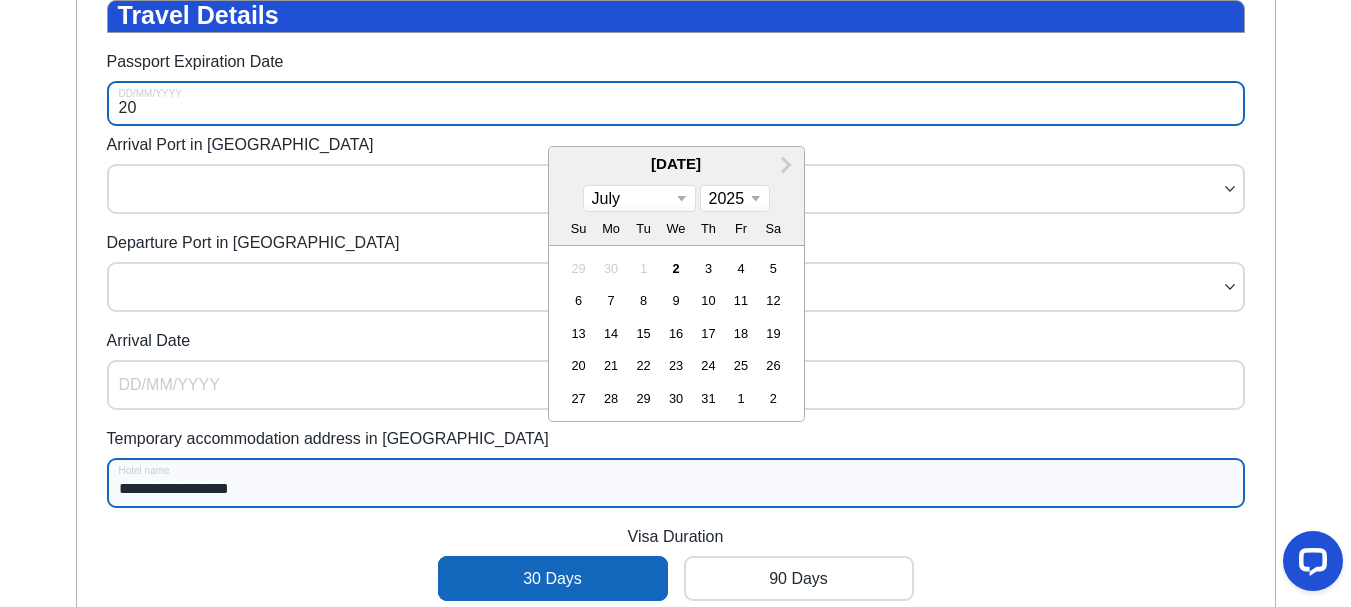 type on "2" 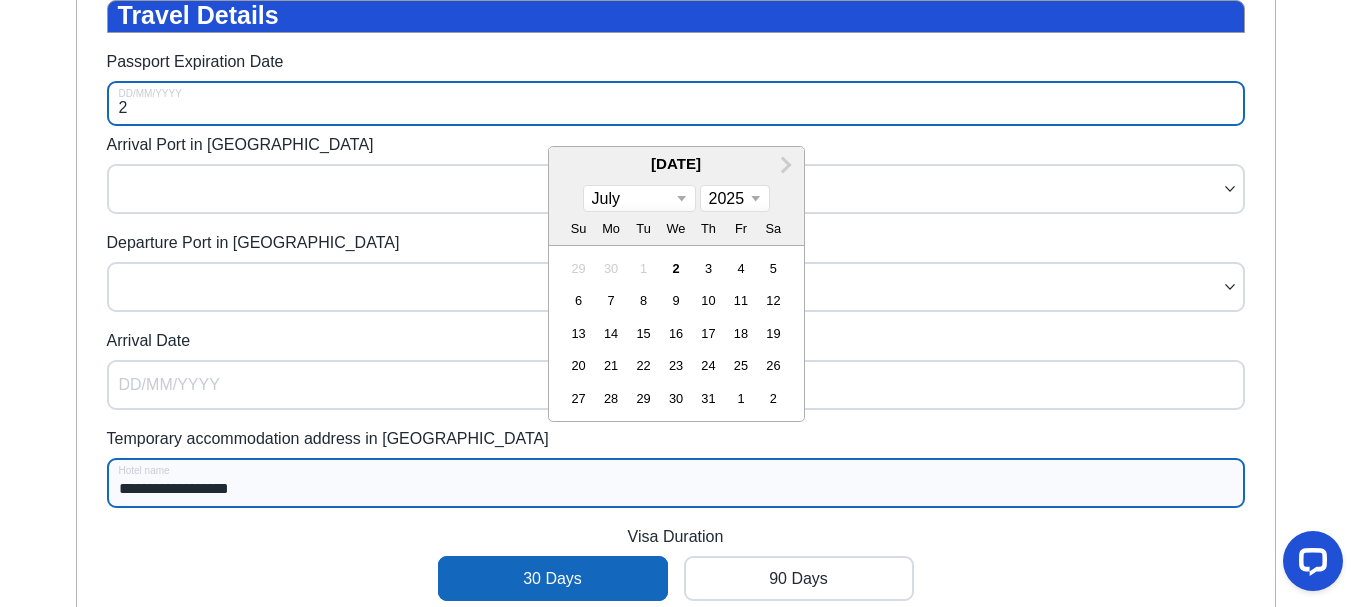 type 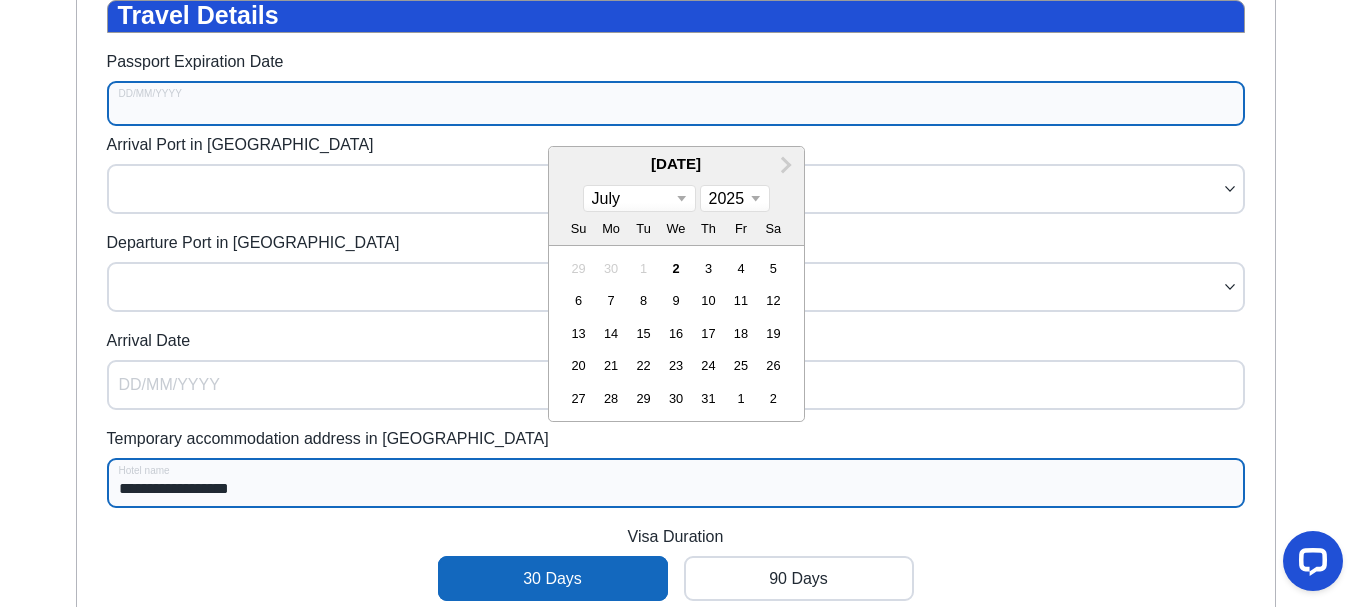 click on "January February March April May June July August September October November December" at bounding box center (639, 199) 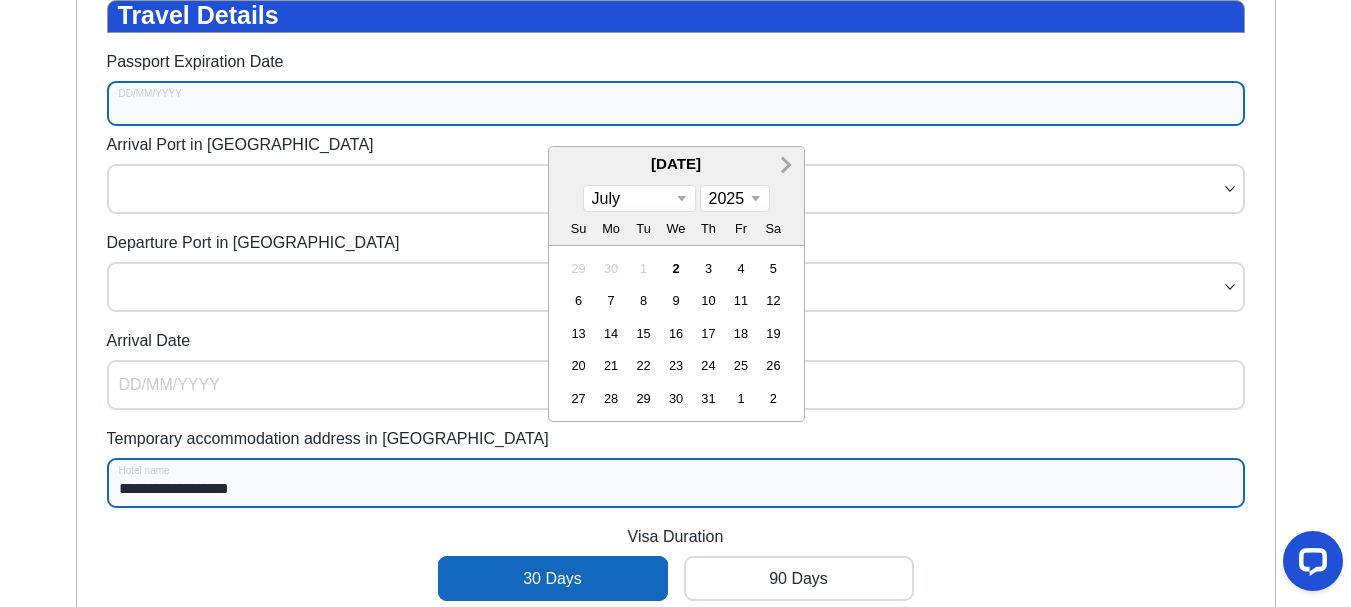 click on "Next Month" at bounding box center (784, 164) 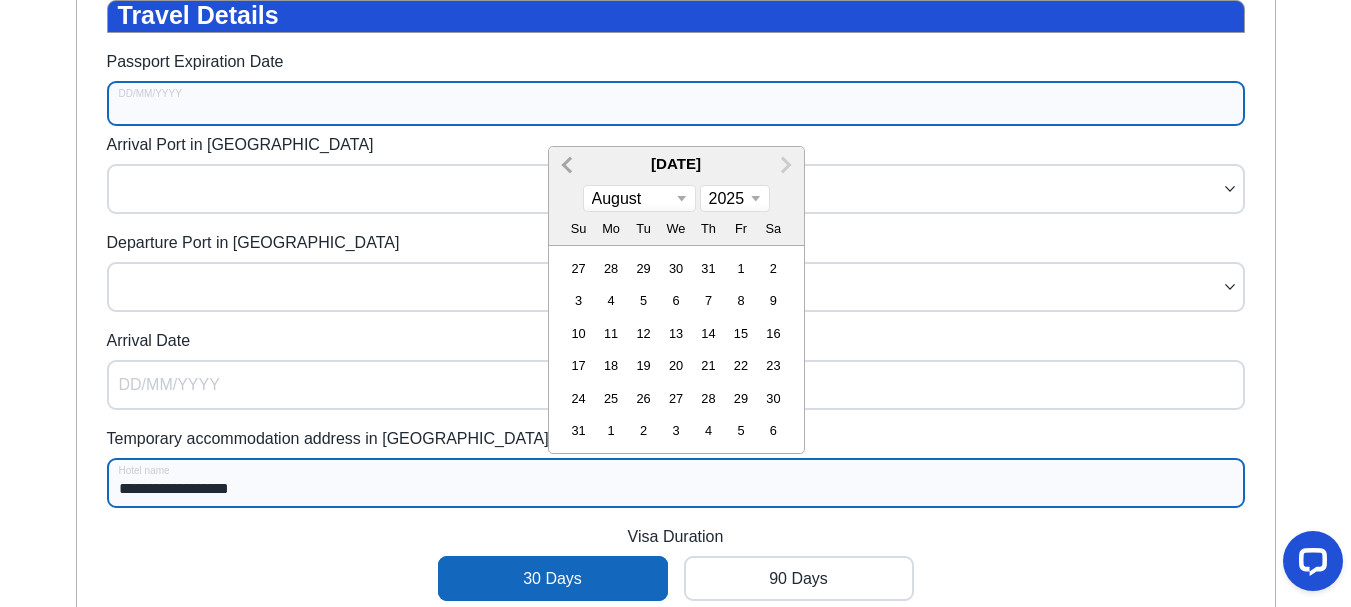 click on "Previous Month" at bounding box center [569, 164] 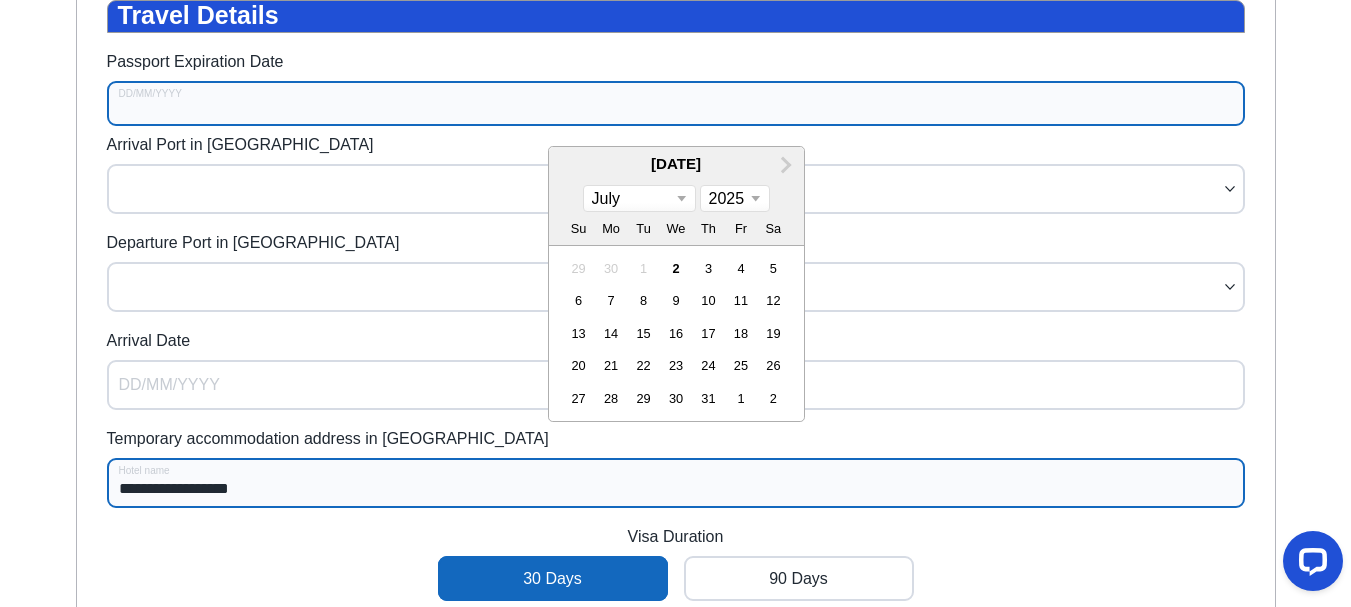 click on "[DATE]" at bounding box center (676, 163) 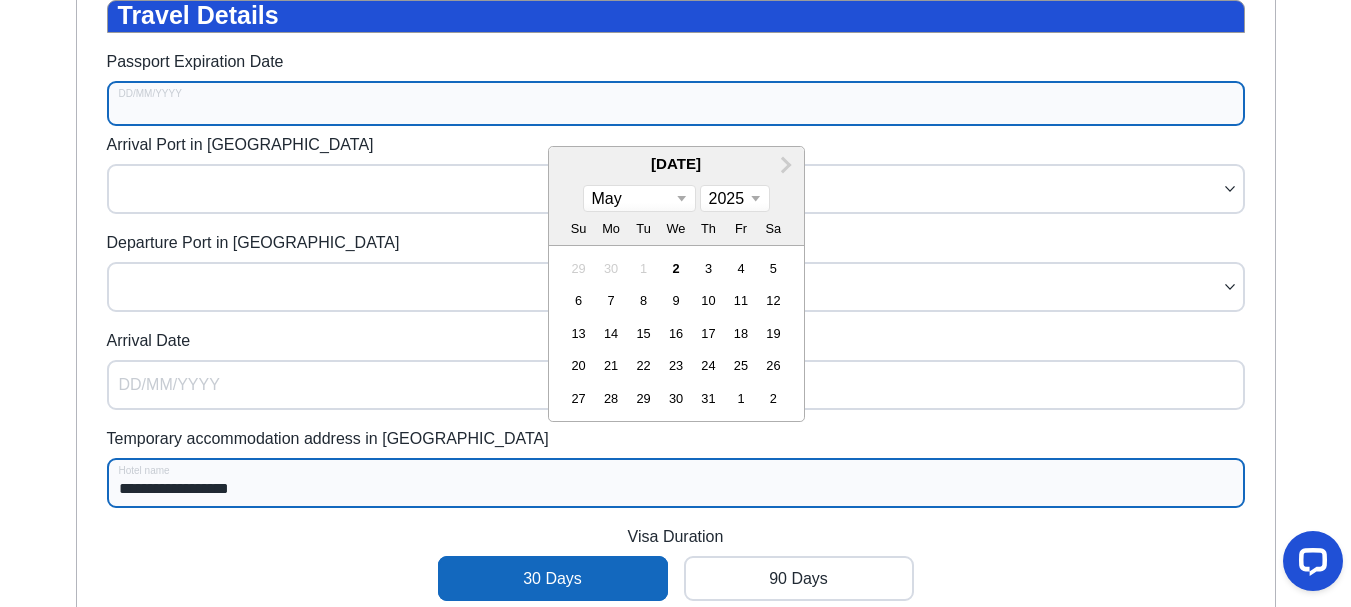 click on "January February March April May June July August September October November December" at bounding box center [639, 199] 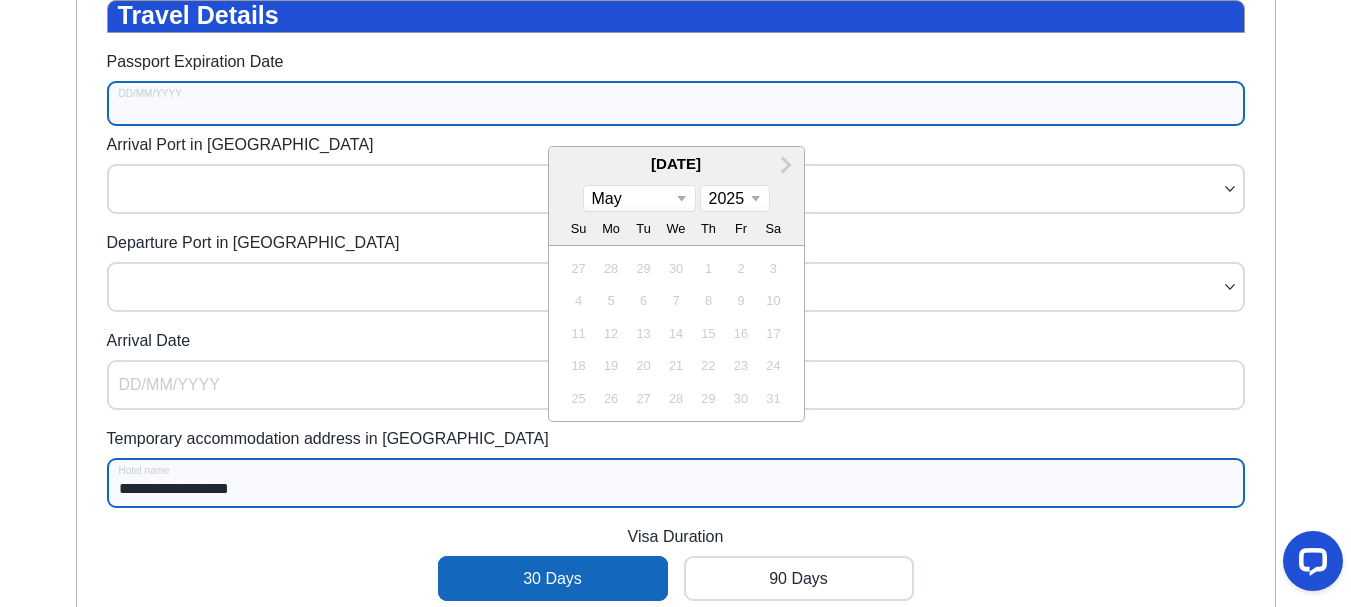 click on "2025 2026 2027 2028 2029 2030 2031 2032 2033 2034 2035 2036 2037 2038 2039 2040 2041 2042 2043 2044 2045 2046 2047 2048 2049 2050 2051 2052 2053 2054 2055 2056 2057 2058 2059 2060 2061 2062 2063 2064 2065 2066 2067 2068 2069 2070 2071 2072 2073 2074 2075 2076 2077 2078 2079 2080 2081 2082 2083 2084 2085 2086 2087 2088 2089 2090 2091 2092 2093 2094 2095 2096 2097 2098 2099 2100" at bounding box center (735, 199) 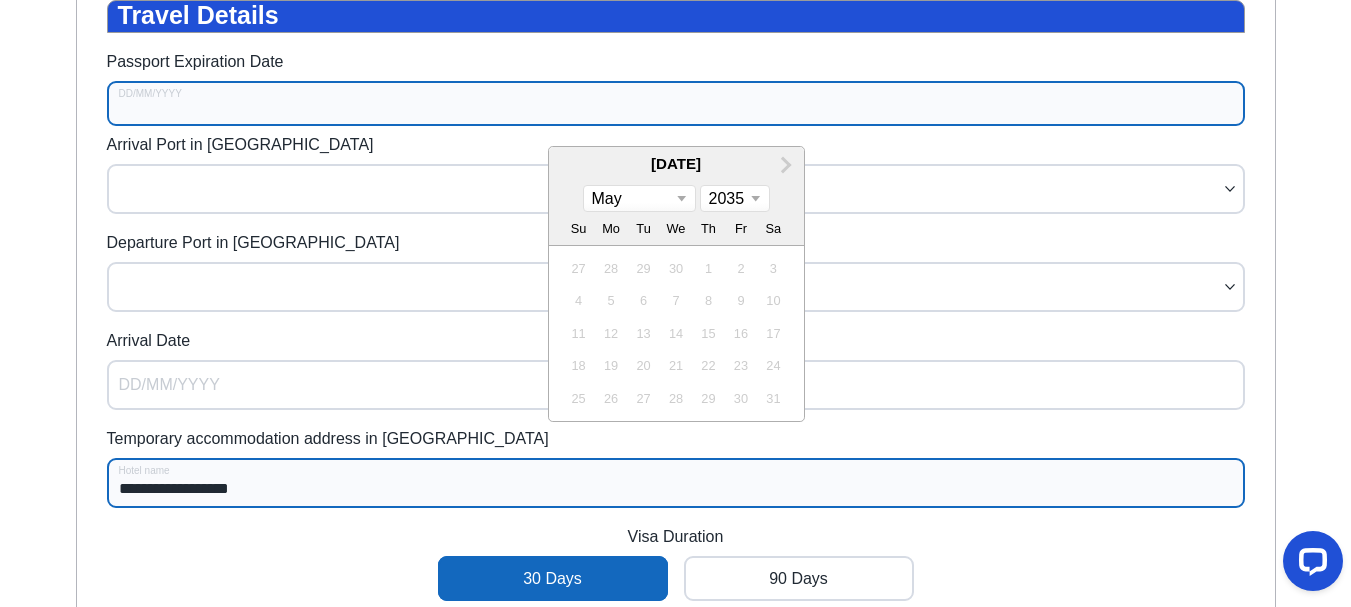 click on "2025 2026 2027 2028 2029 2030 2031 2032 2033 2034 2035 2036 2037 2038 2039 2040 2041 2042 2043 2044 2045 2046 2047 2048 2049 2050 2051 2052 2053 2054 2055 2056 2057 2058 2059 2060 2061 2062 2063 2064 2065 2066 2067 2068 2069 2070 2071 2072 2073 2074 2075 2076 2077 2078 2079 2080 2081 2082 2083 2084 2085 2086 2087 2088 2089 2090 2091 2092 2093 2094 2095 2096 2097 2098 2099 2100" at bounding box center [735, 199] 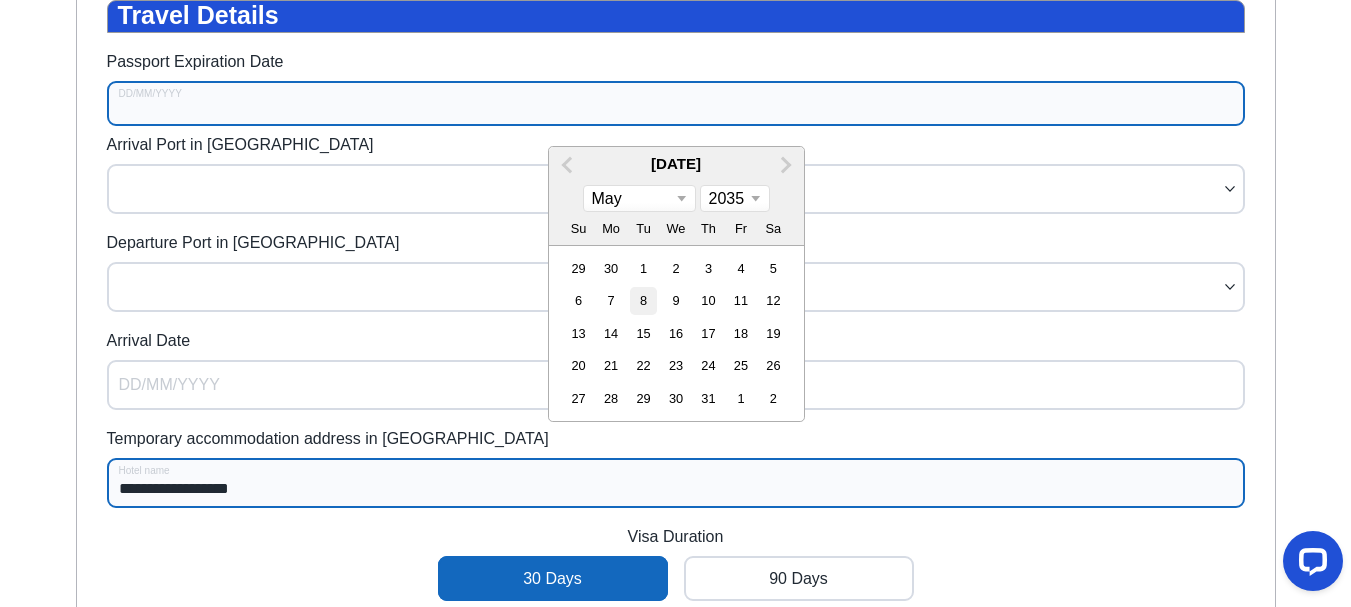 click on "8" at bounding box center [643, 300] 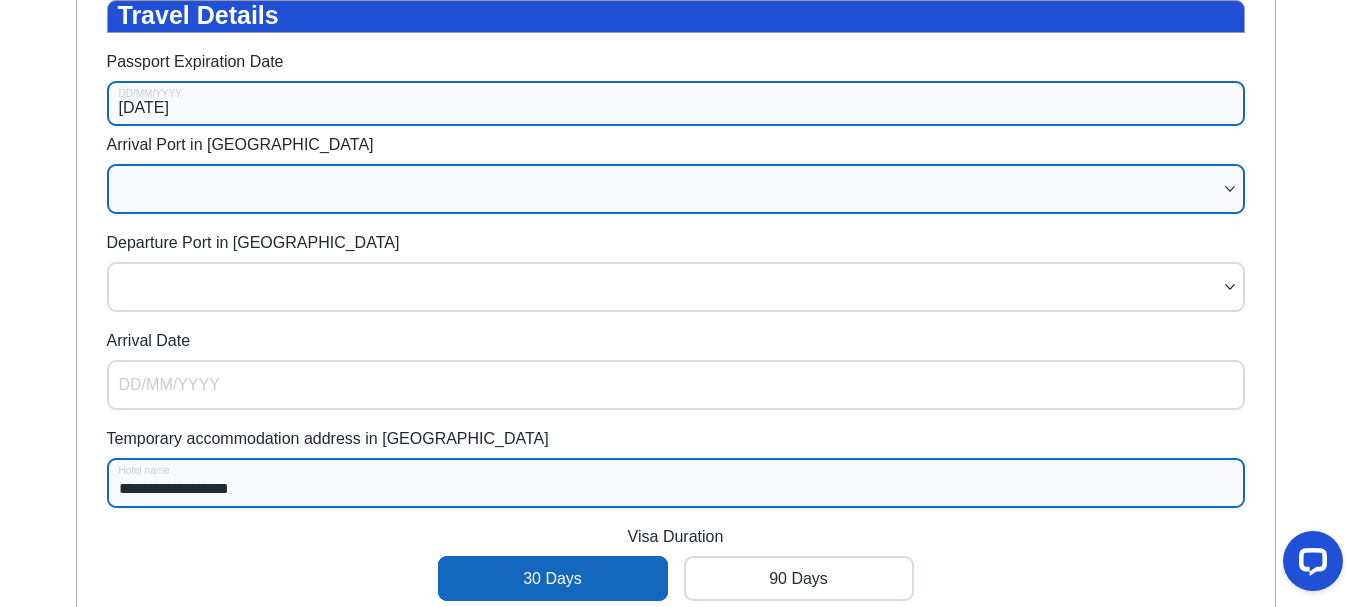 click at bounding box center (666, 189) 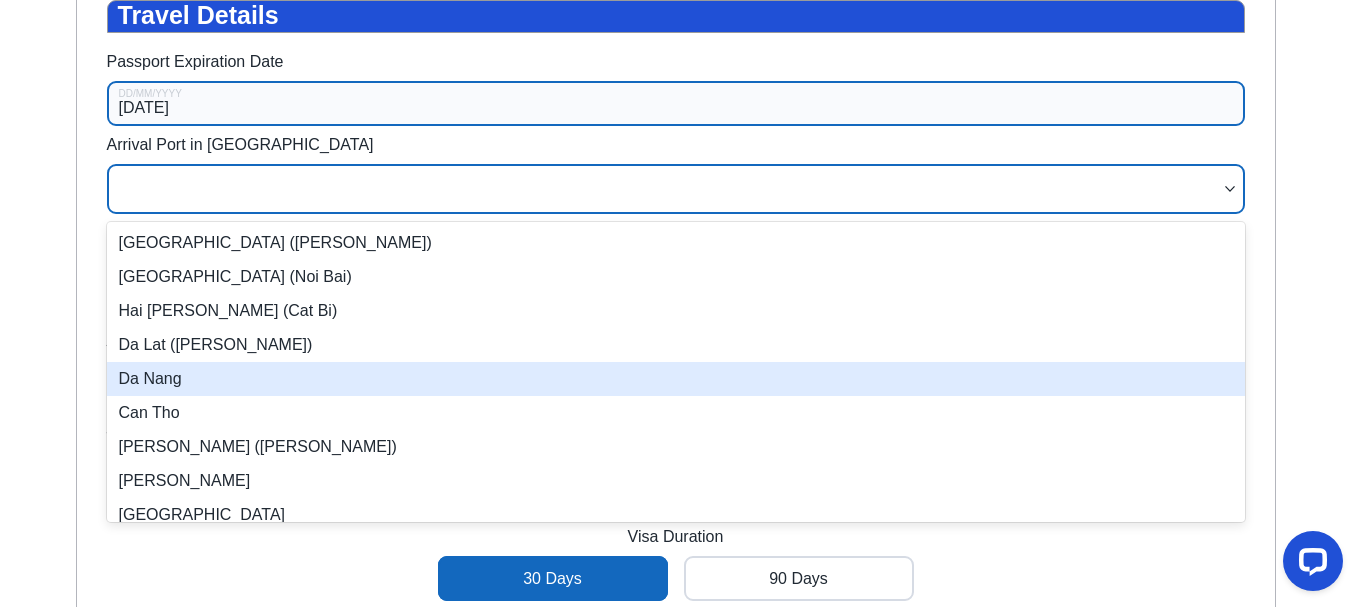 click on "Da Nang" at bounding box center (676, 379) 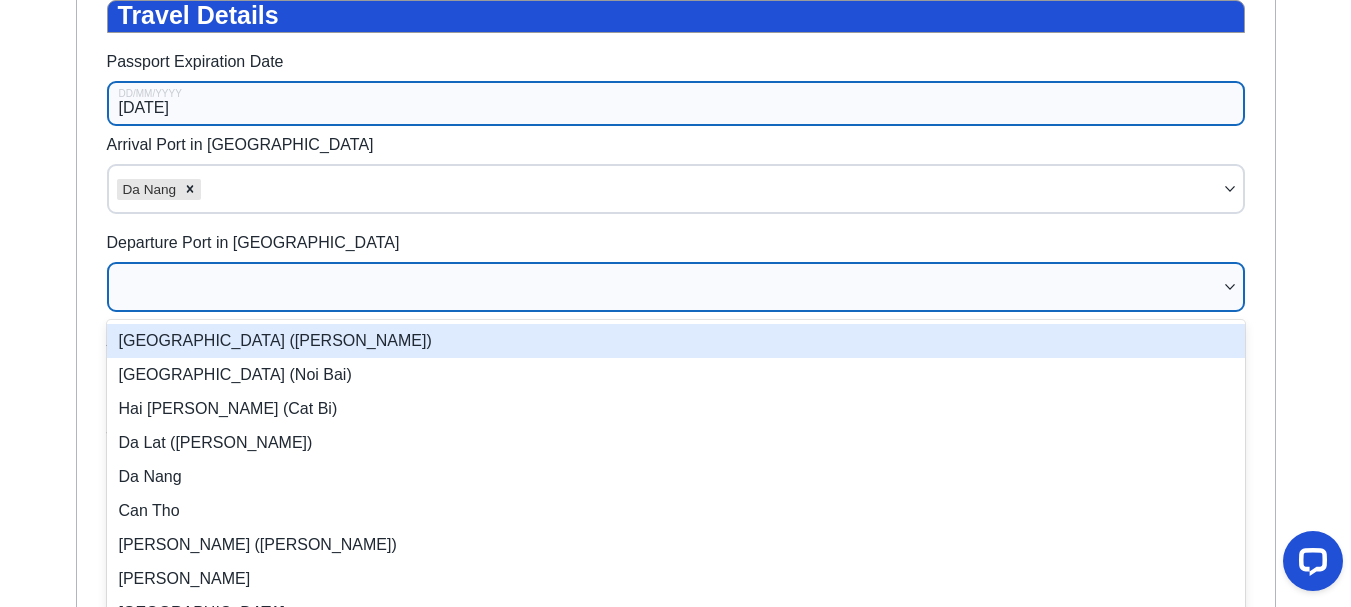 click at bounding box center (666, 287) 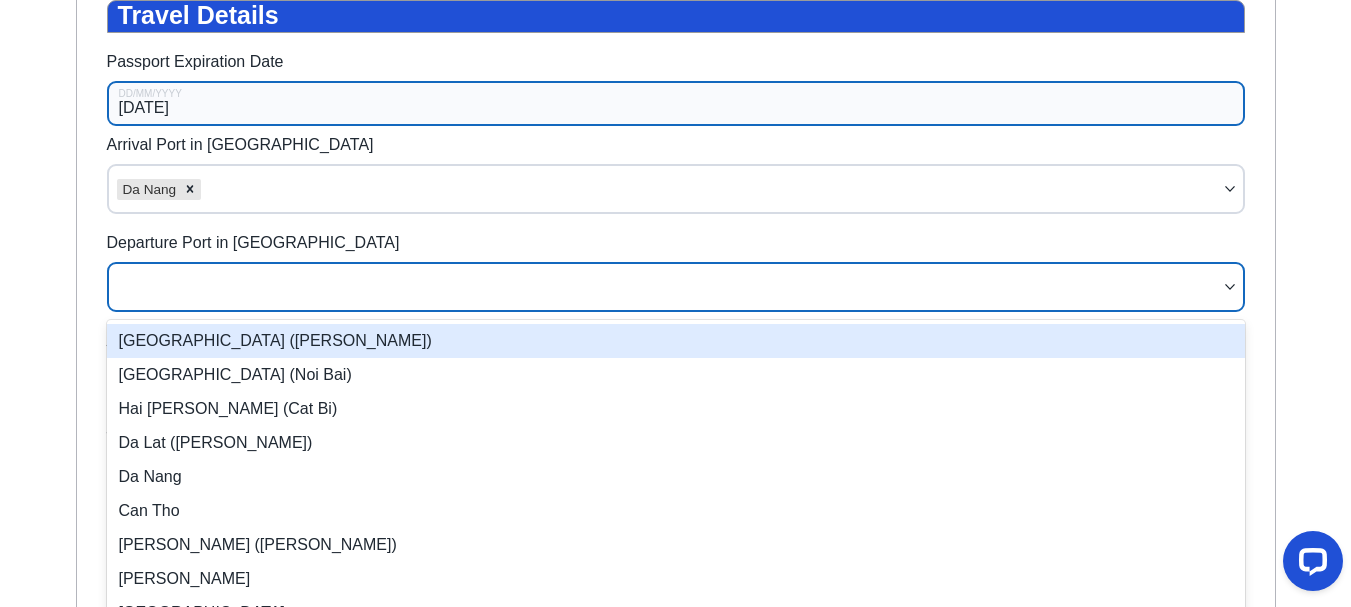 click on "[GEOGRAPHIC_DATA] ([PERSON_NAME])" at bounding box center (676, 341) 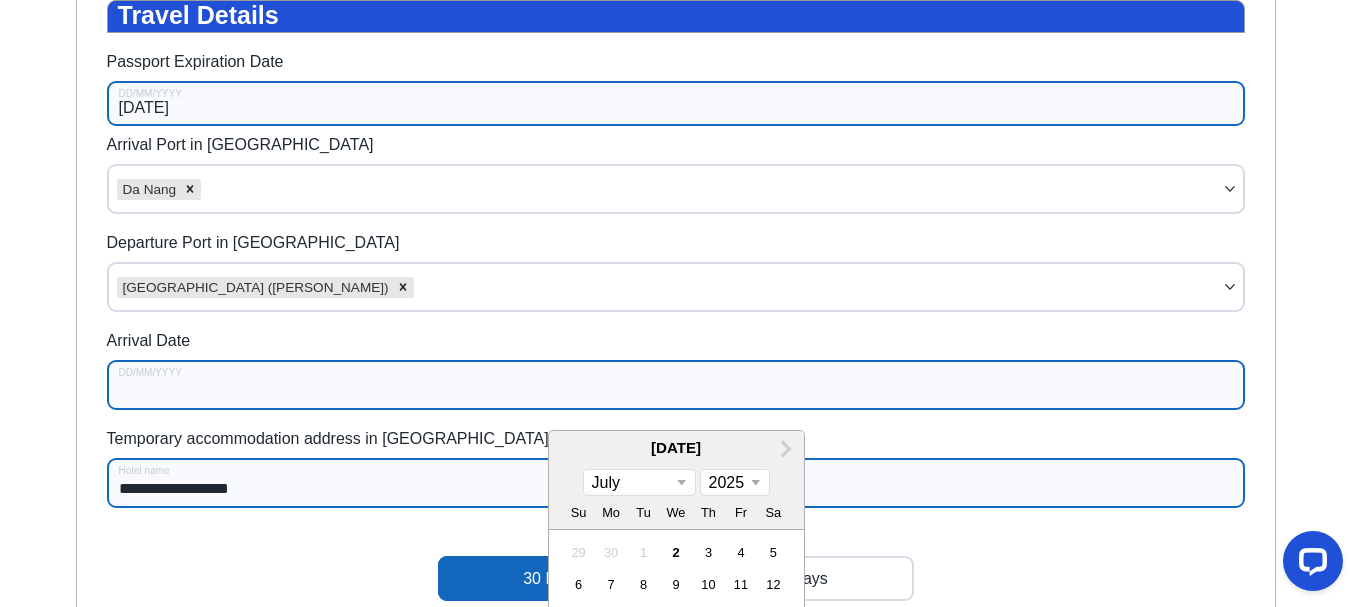 click on "Arrival Date" at bounding box center [676, 385] 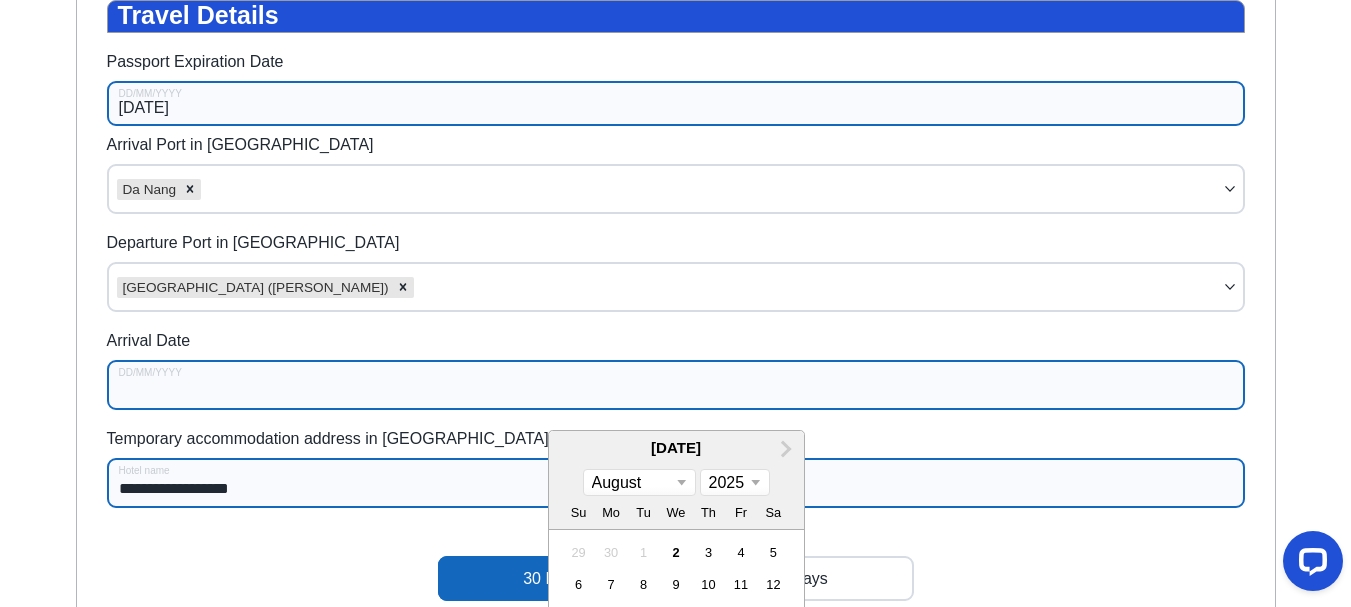 click on "January February March April May June July August September October November December" at bounding box center (639, 483) 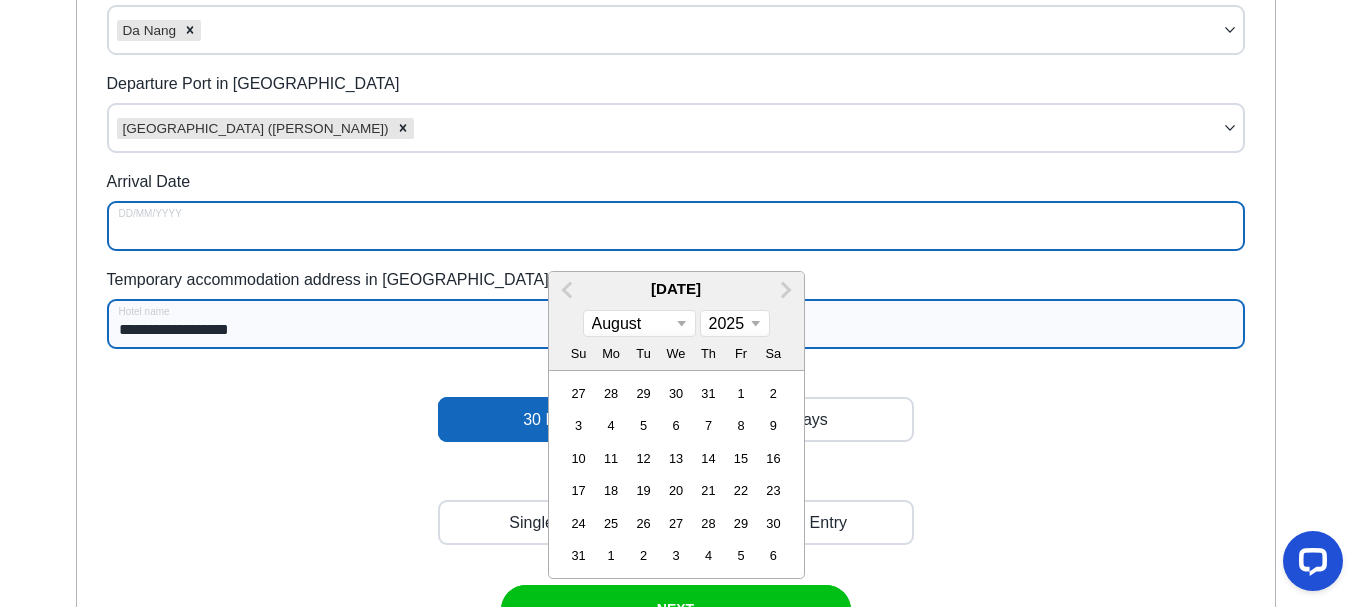 scroll, scrollTop: 544, scrollLeft: 0, axis: vertical 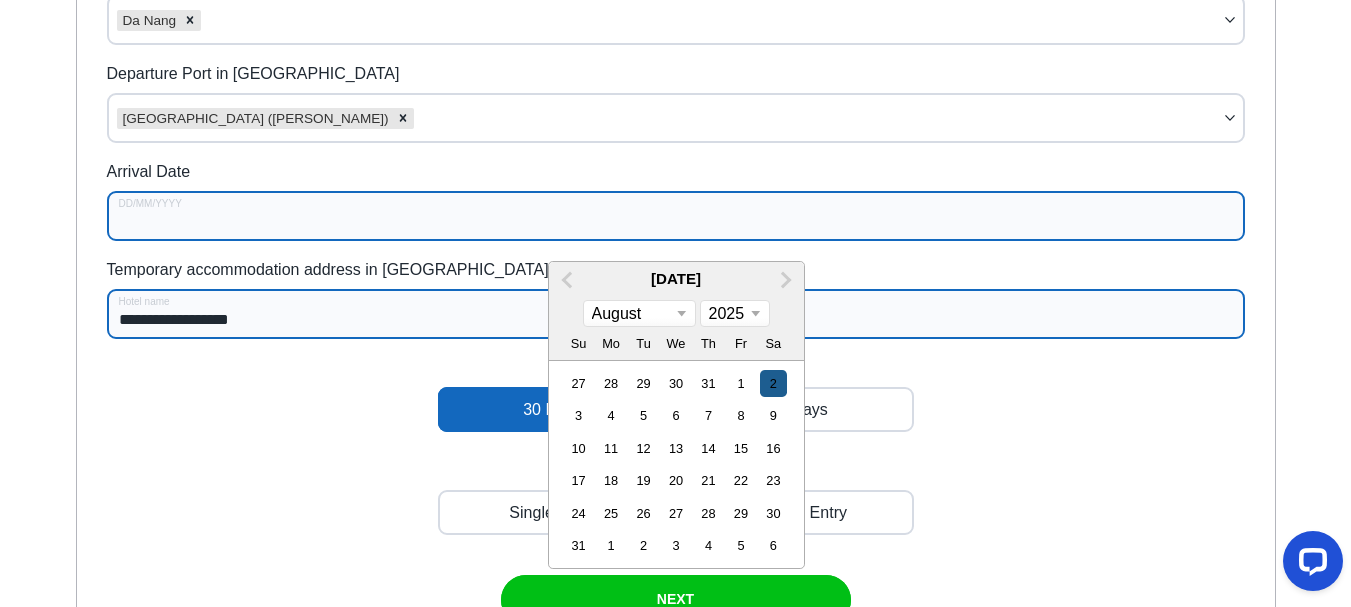 click on "2" at bounding box center (773, 383) 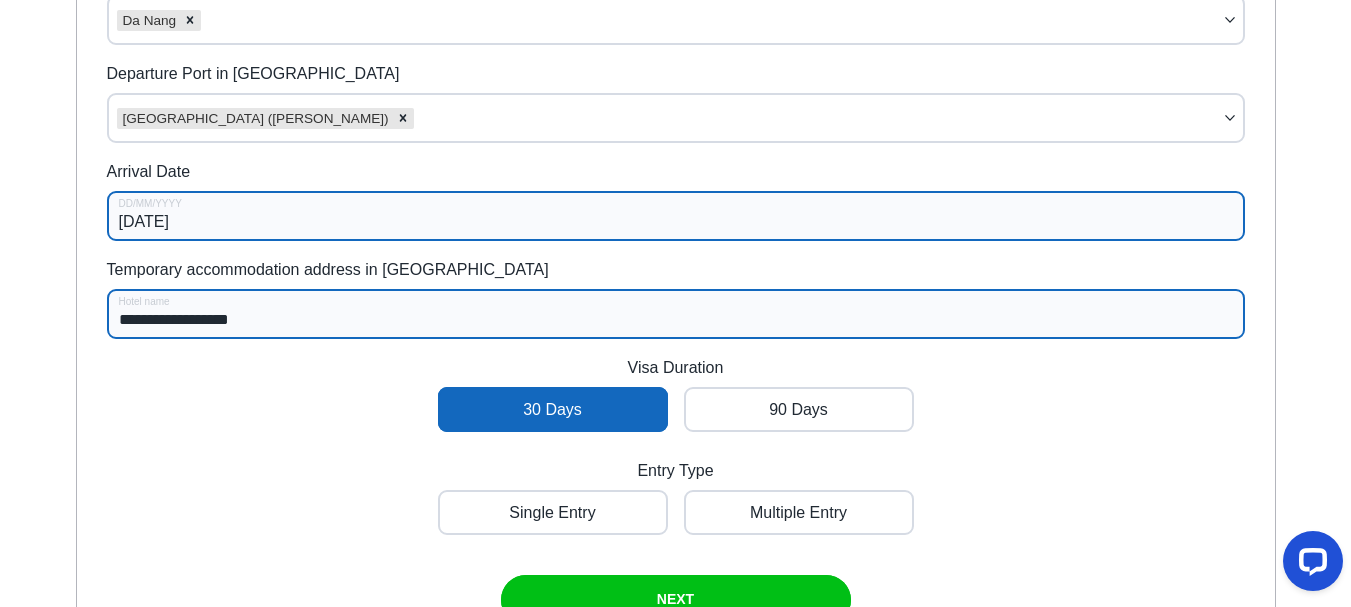 click at bounding box center [553, 409] 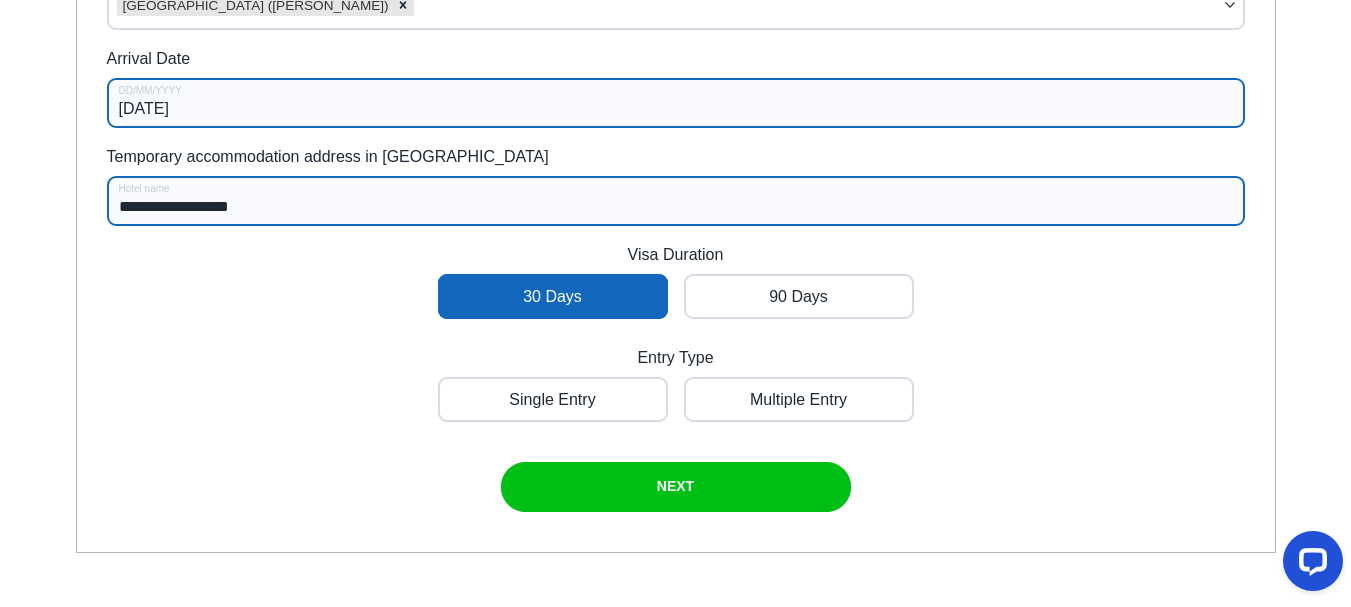 scroll, scrollTop: 703, scrollLeft: 0, axis: vertical 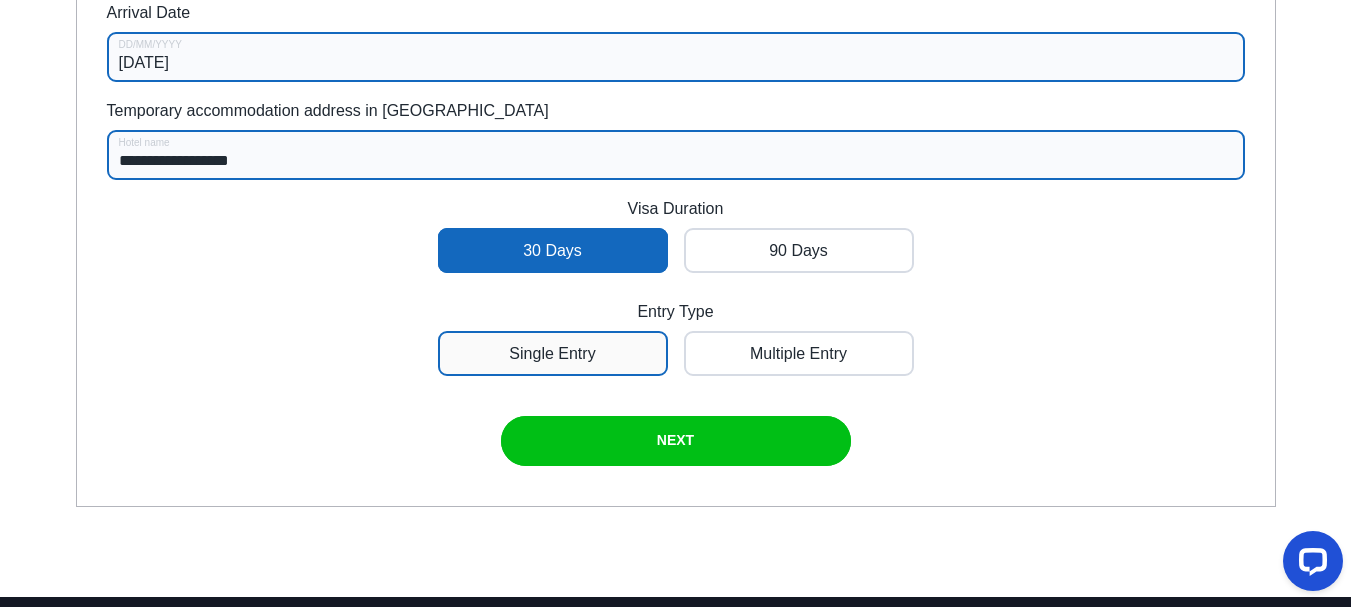 click at bounding box center [553, 353] 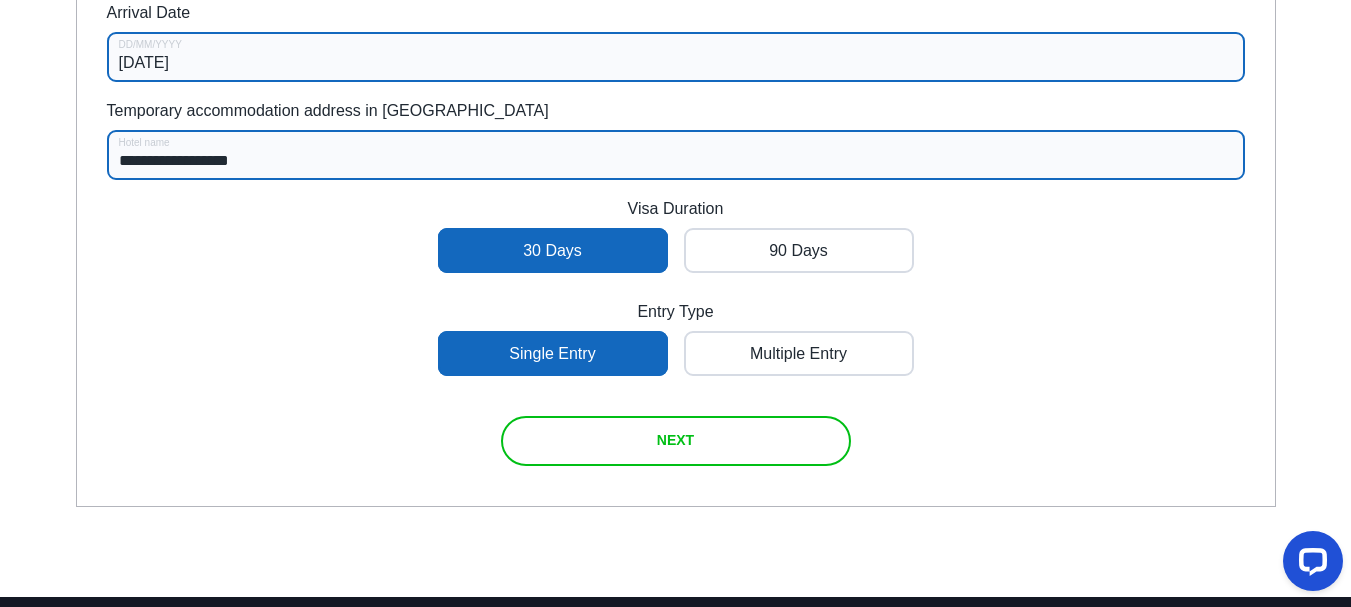 click at bounding box center (676, 441) 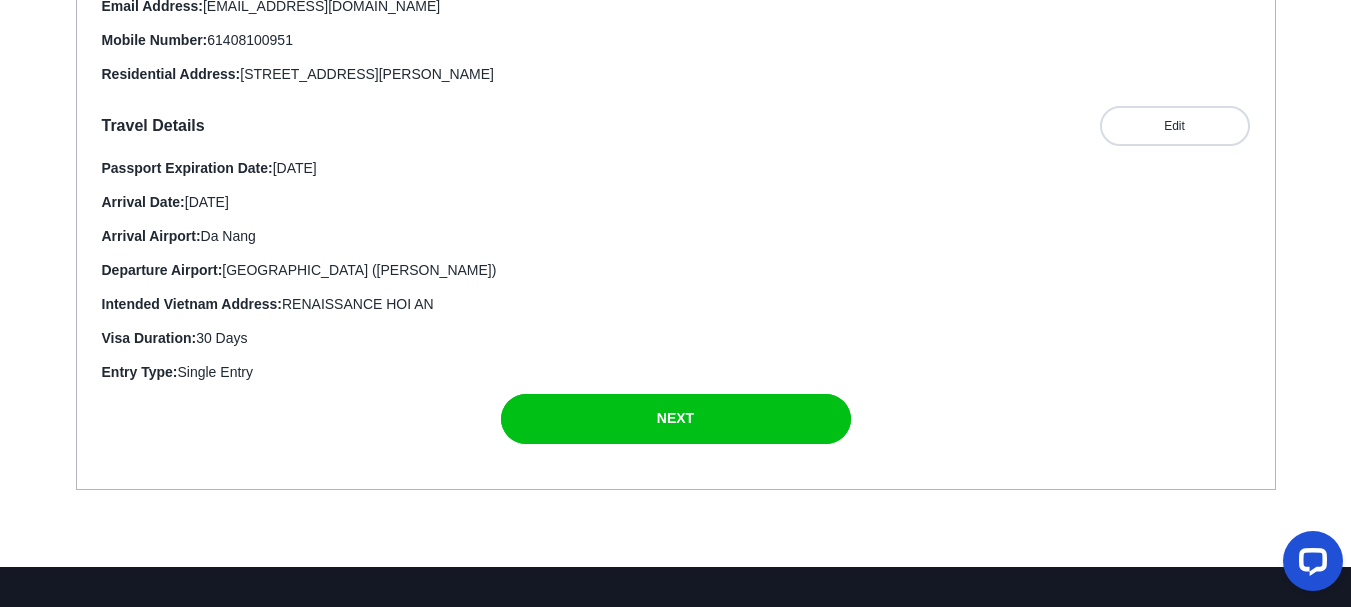 scroll, scrollTop: 669, scrollLeft: 0, axis: vertical 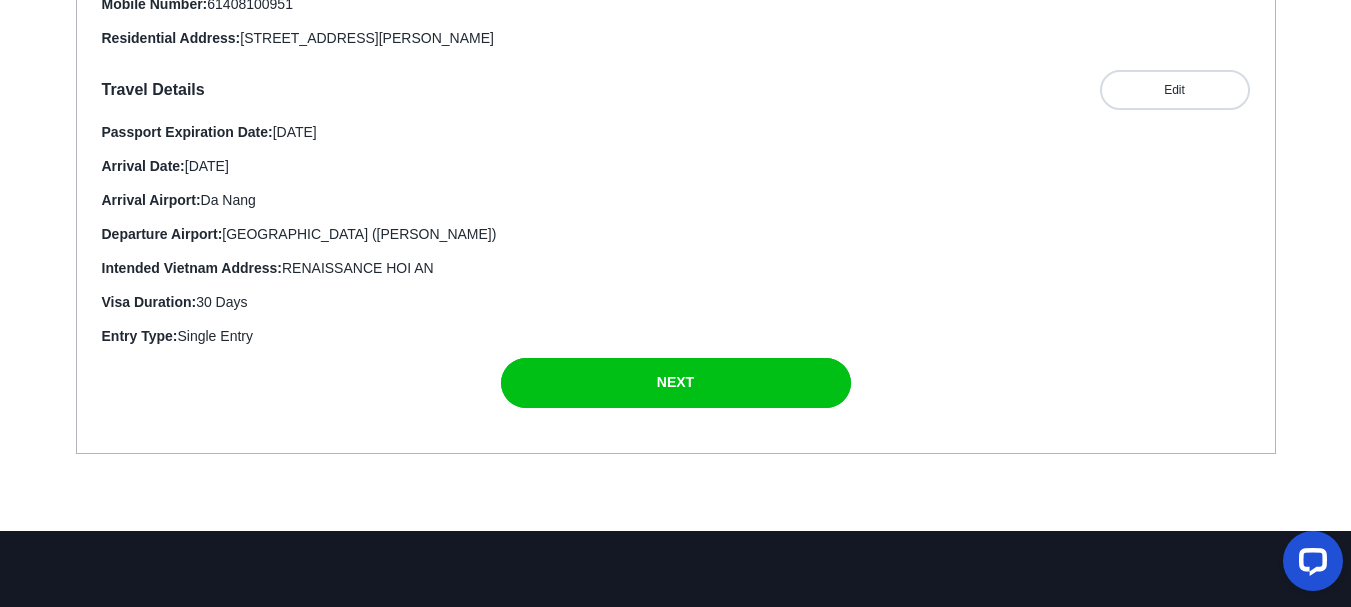drag, startPoint x: 1356, startPoint y: 71, endPoint x: 1288, endPoint y: 896, distance: 827.79767 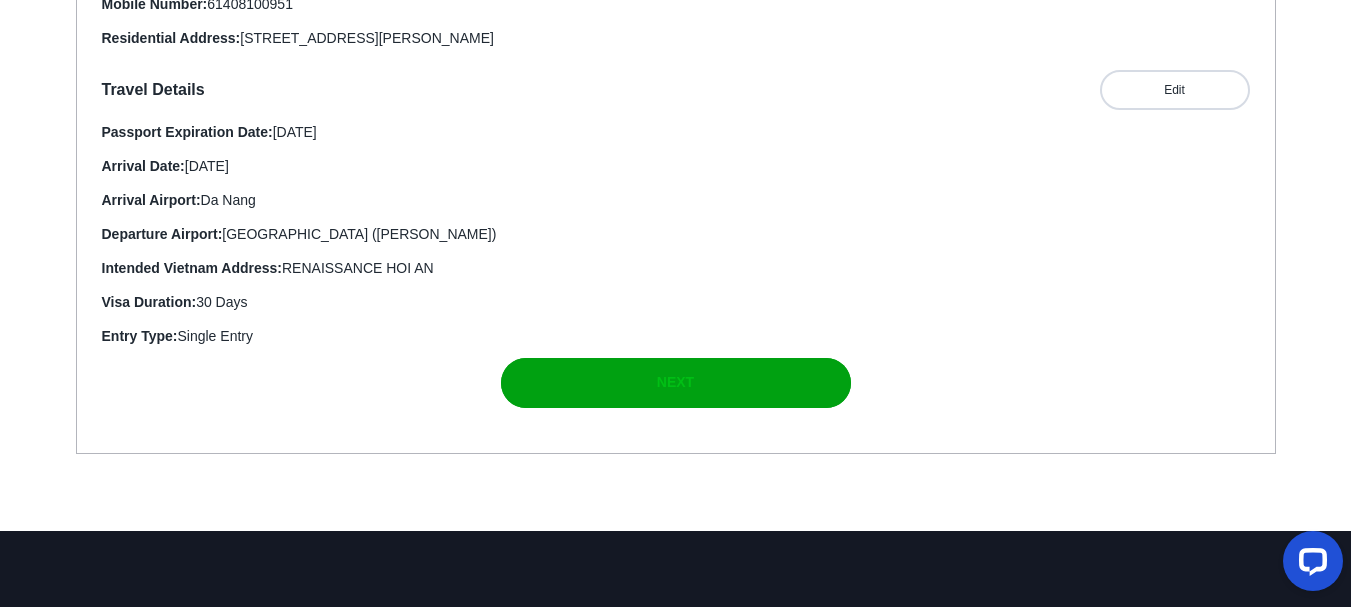 click on "NEXT" at bounding box center (675, 382) 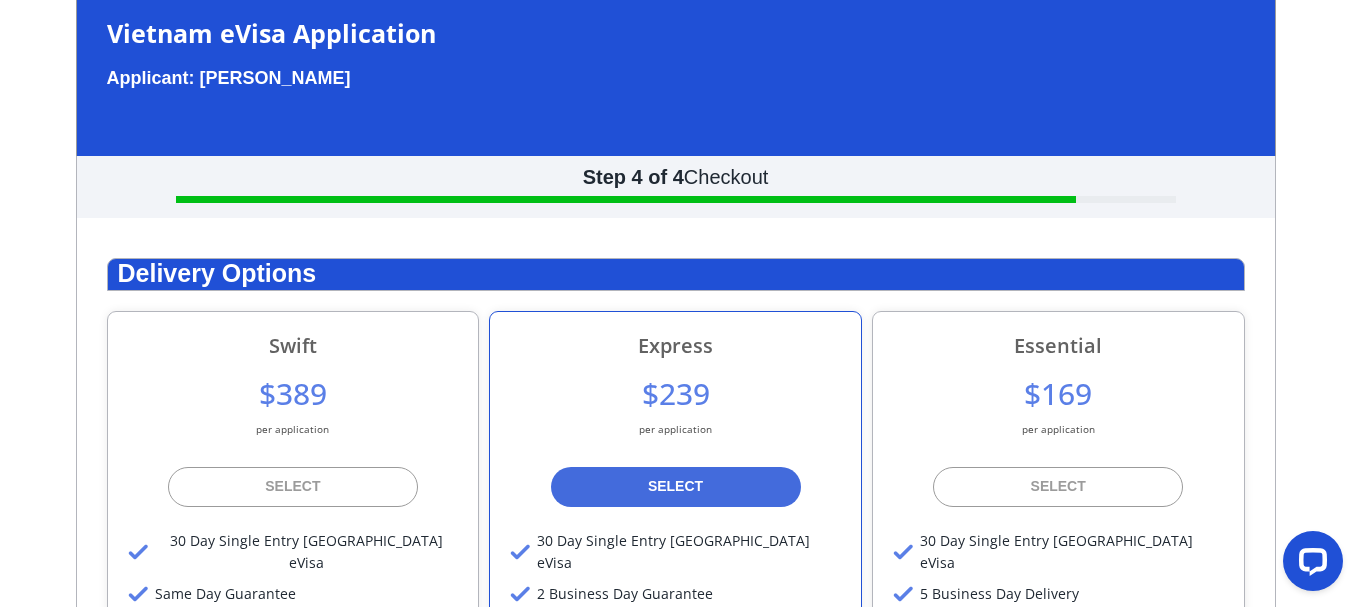 scroll, scrollTop: 60, scrollLeft: 0, axis: vertical 